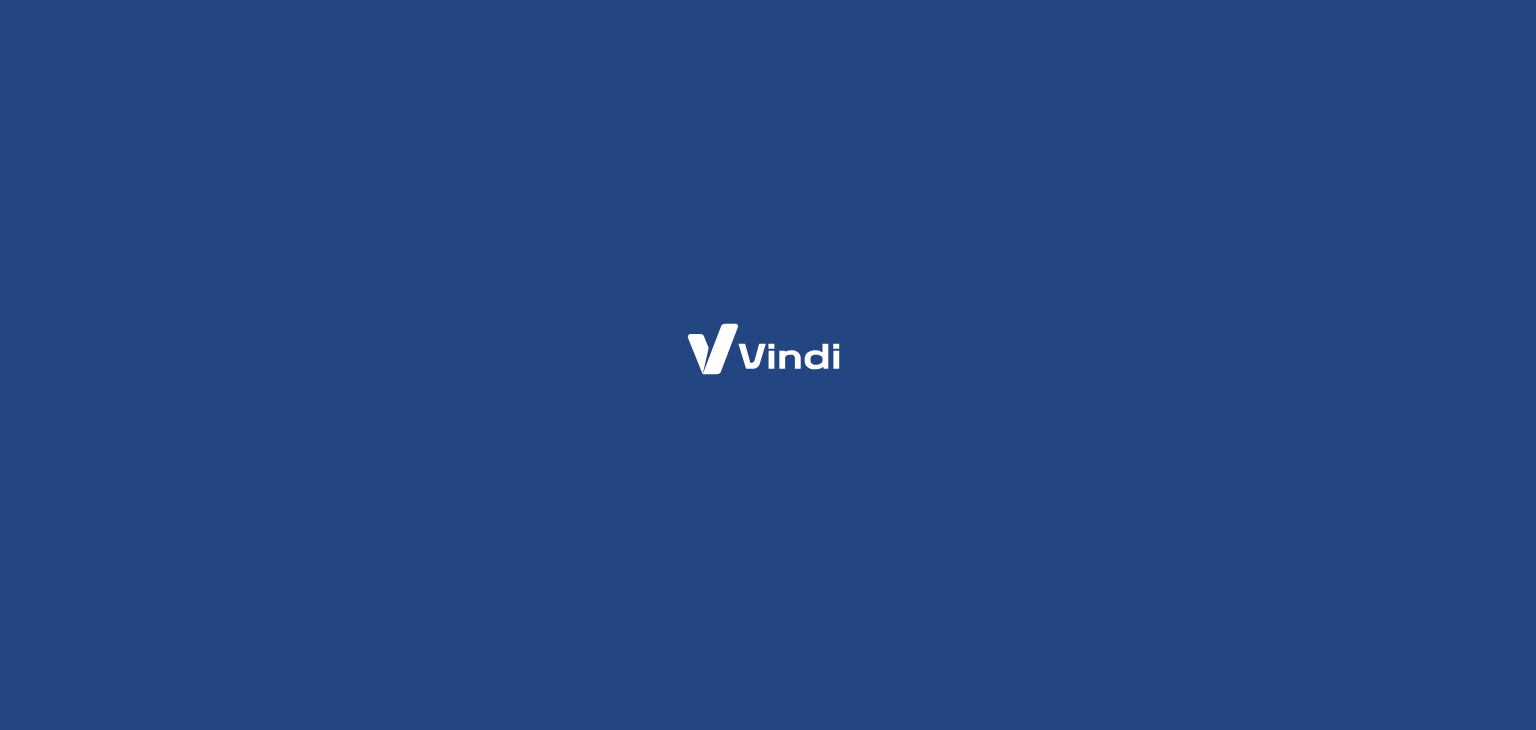 scroll, scrollTop: 0, scrollLeft: 0, axis: both 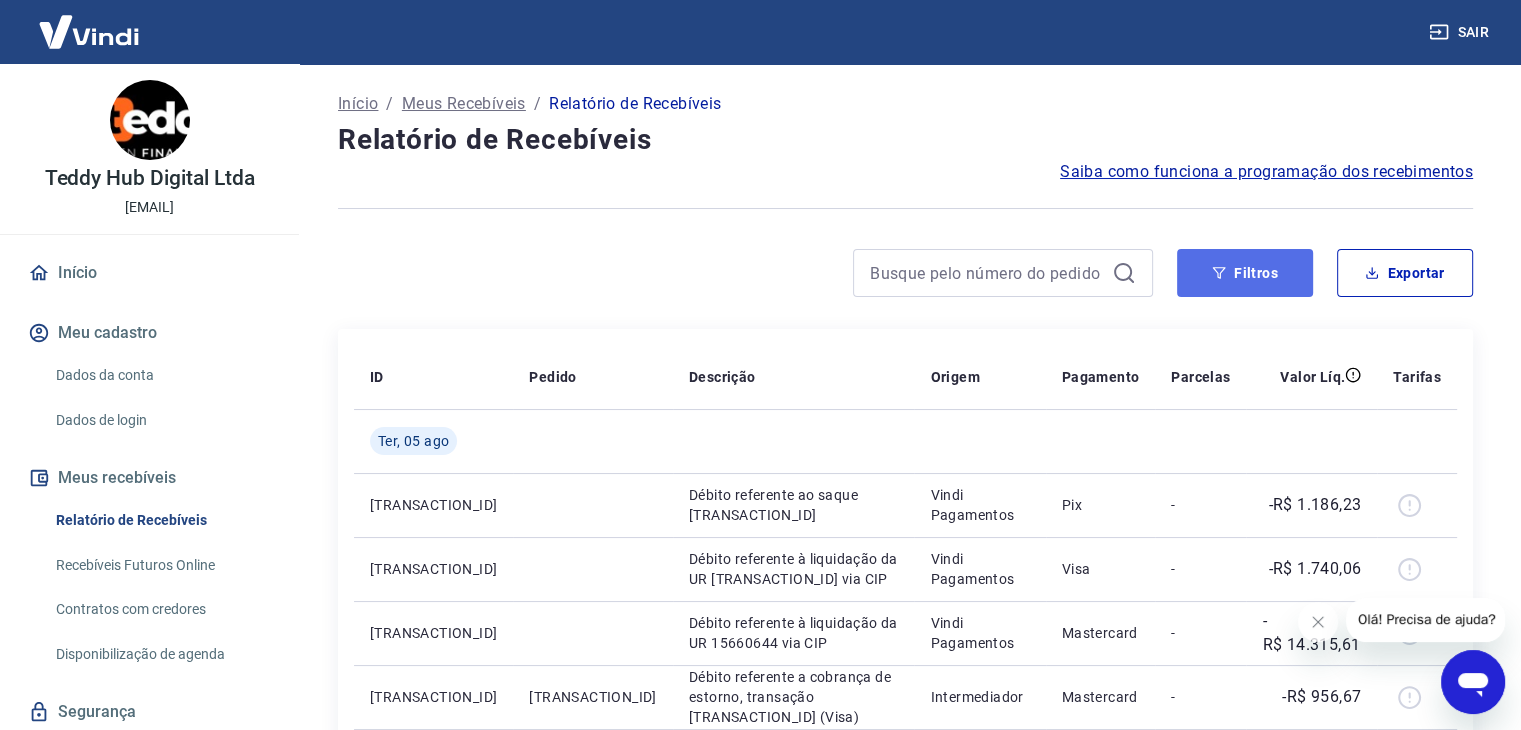 click on "Filtros" at bounding box center [1245, 273] 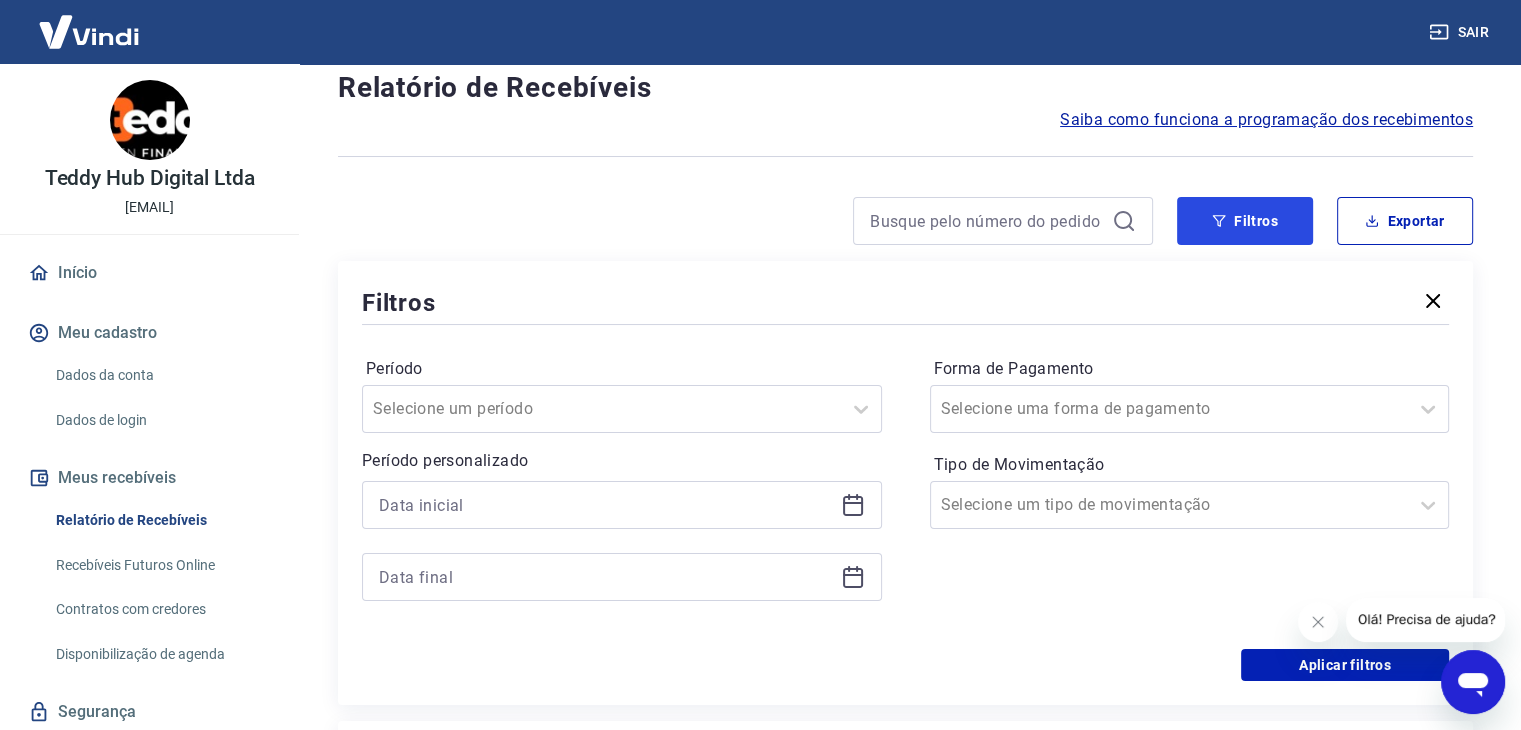 scroll, scrollTop: 100, scrollLeft: 0, axis: vertical 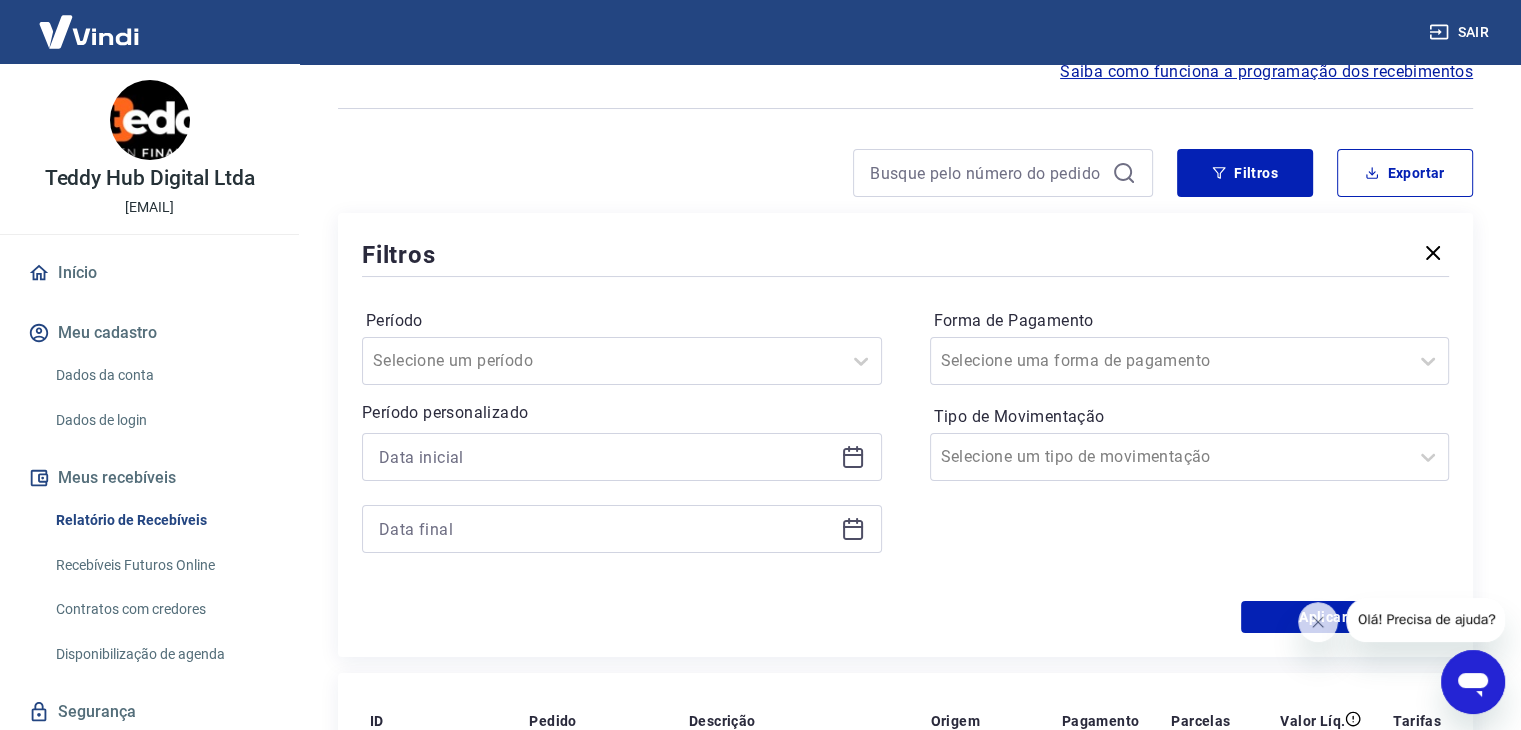 click 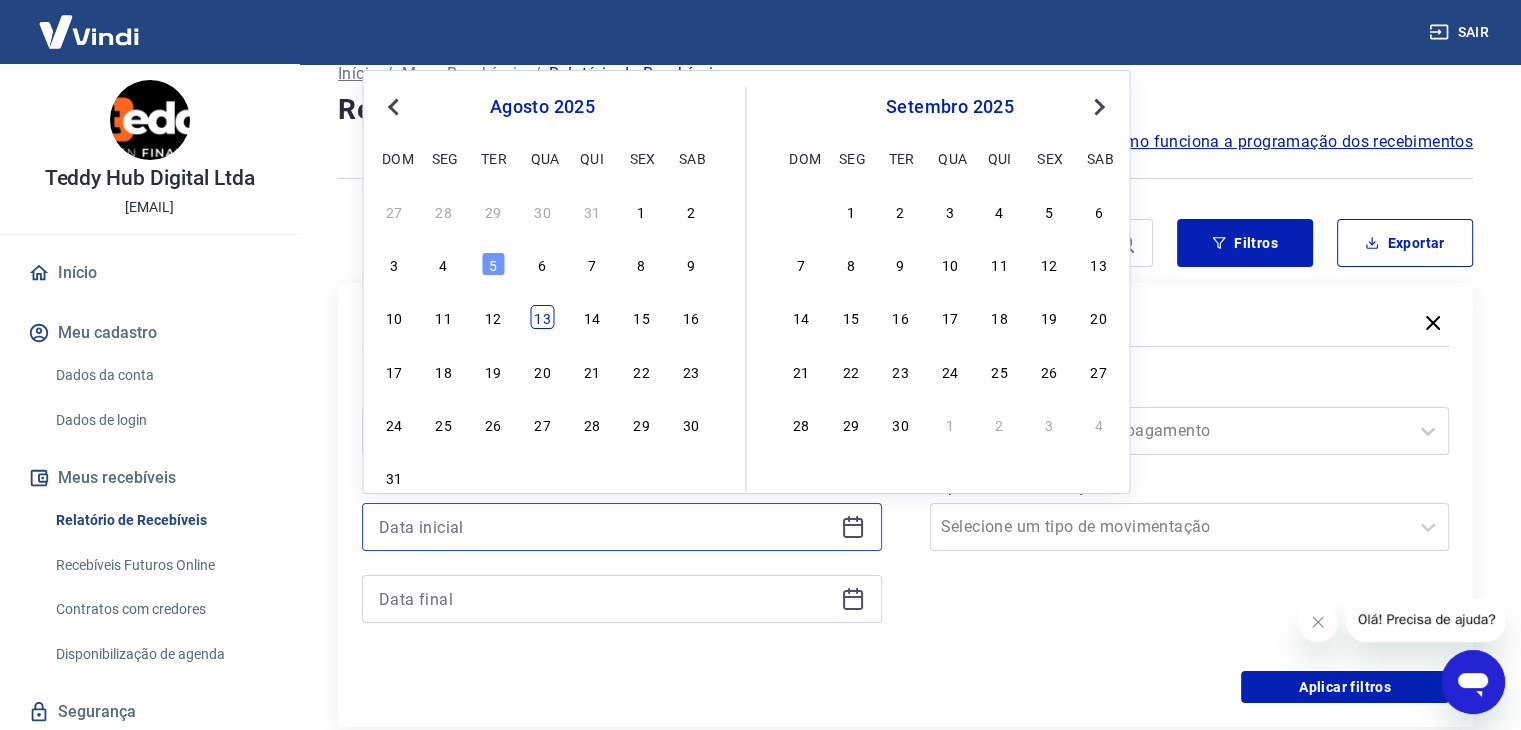 scroll, scrollTop: 0, scrollLeft: 0, axis: both 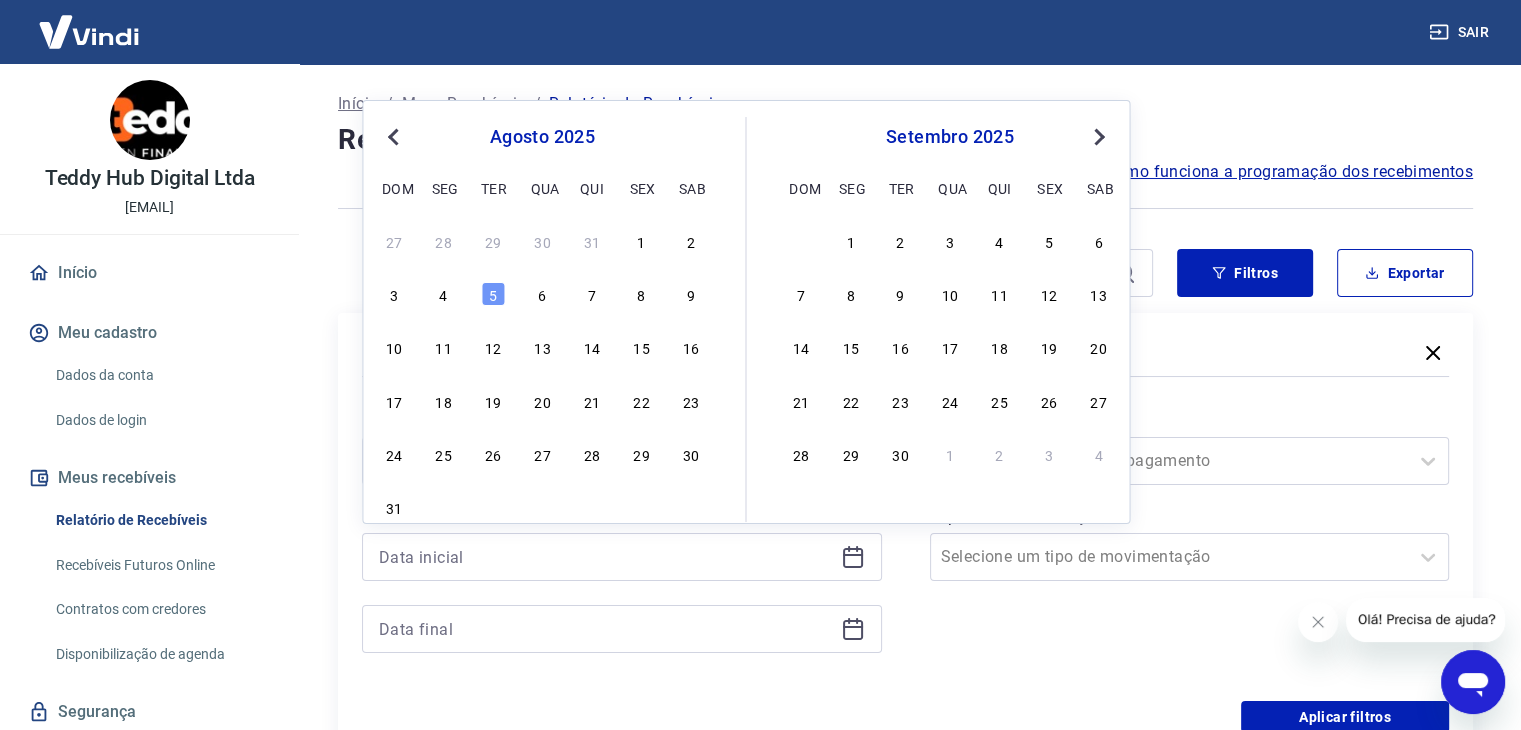 click on "Previous Month" at bounding box center (395, 136) 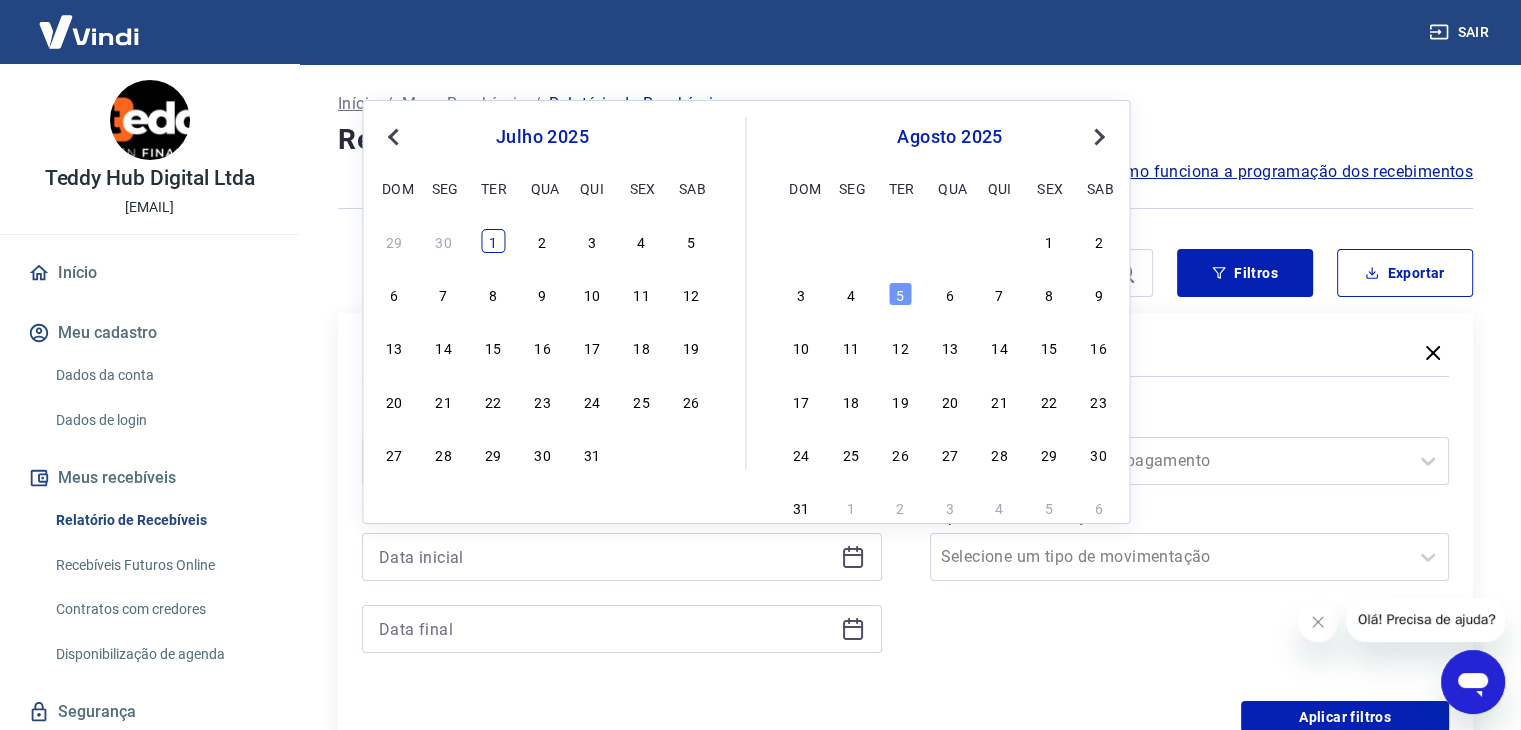 click on "1" at bounding box center [493, 241] 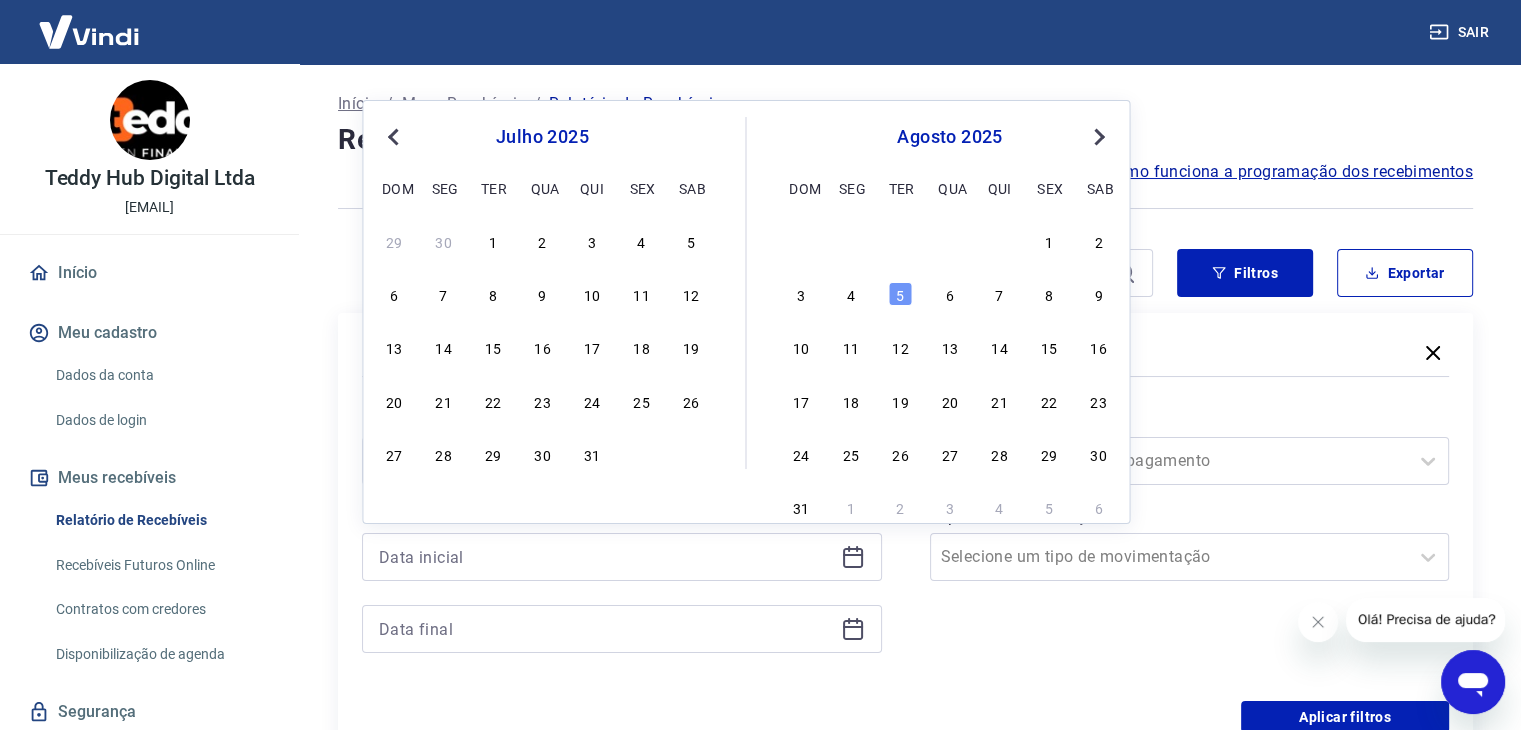 type on "01/07/2025" 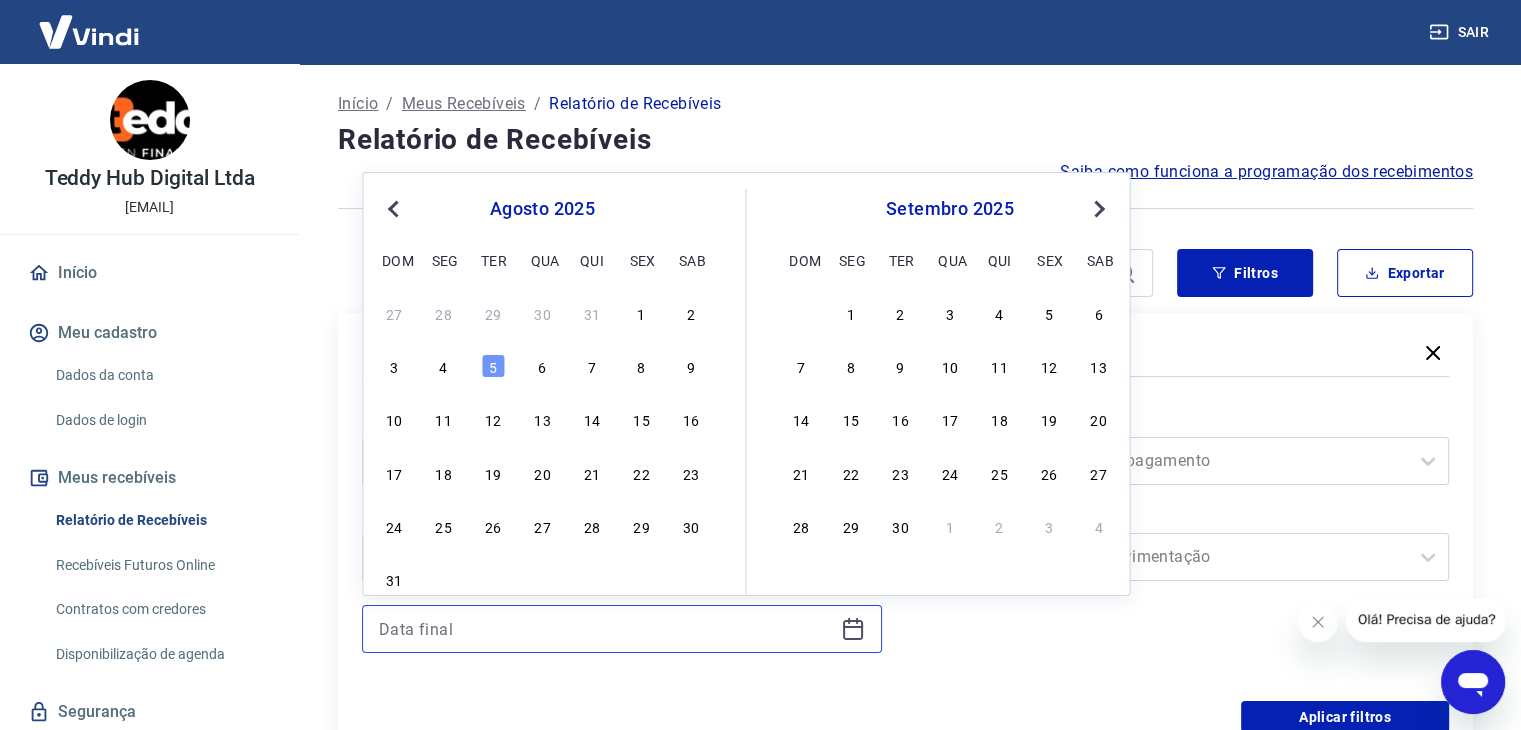 click at bounding box center (606, 629) 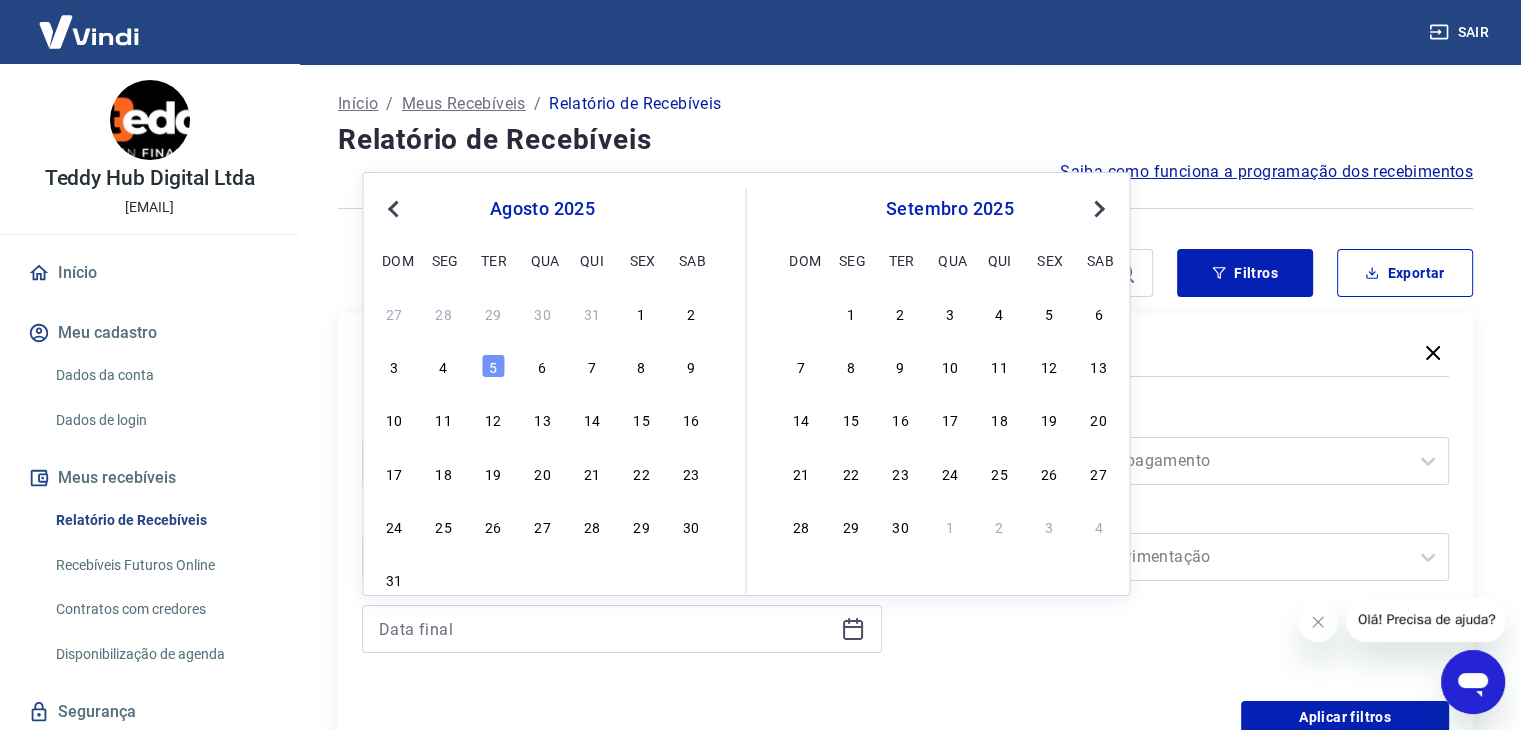 click on "27 28 29 30 31 1 2" at bounding box center [542, 312] 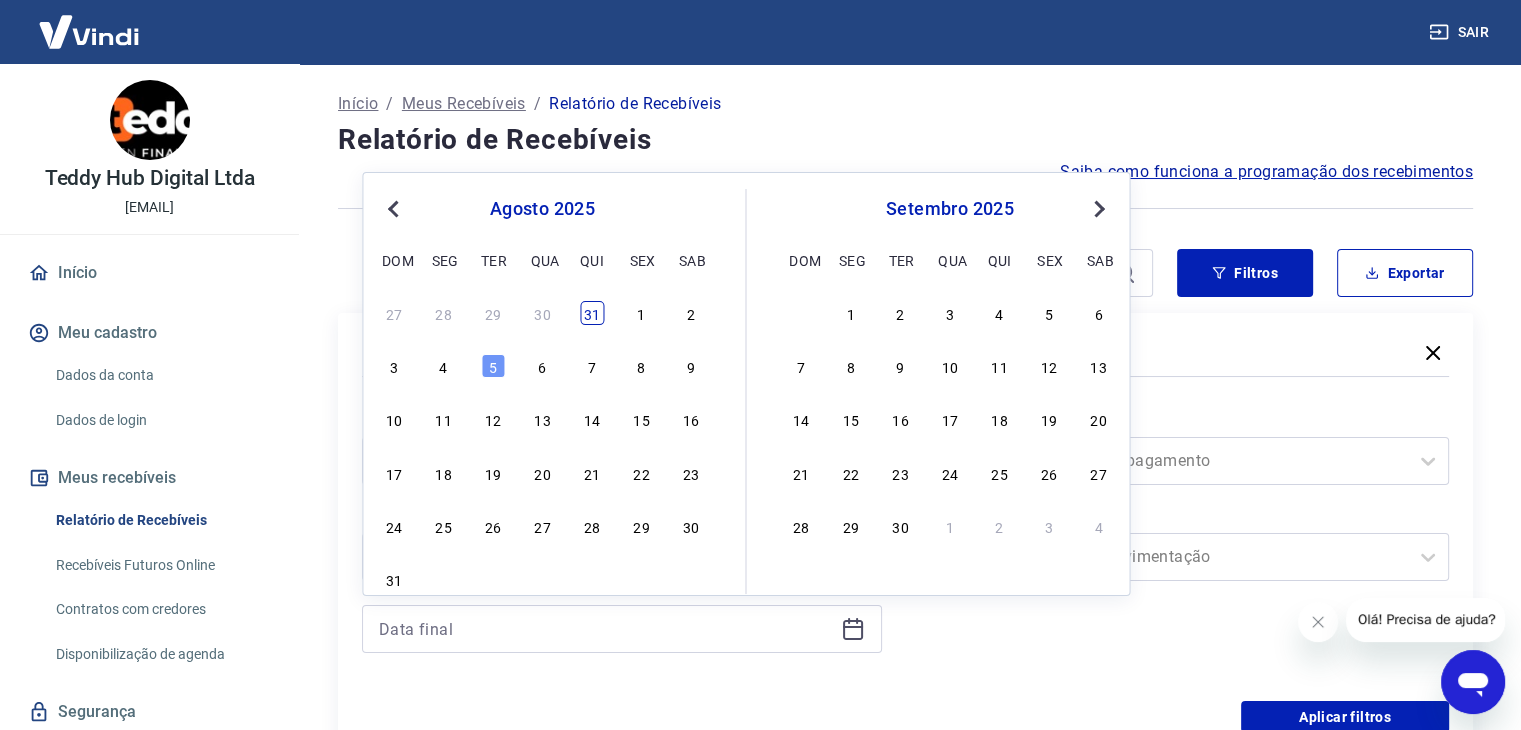 click on "31" at bounding box center [592, 313] 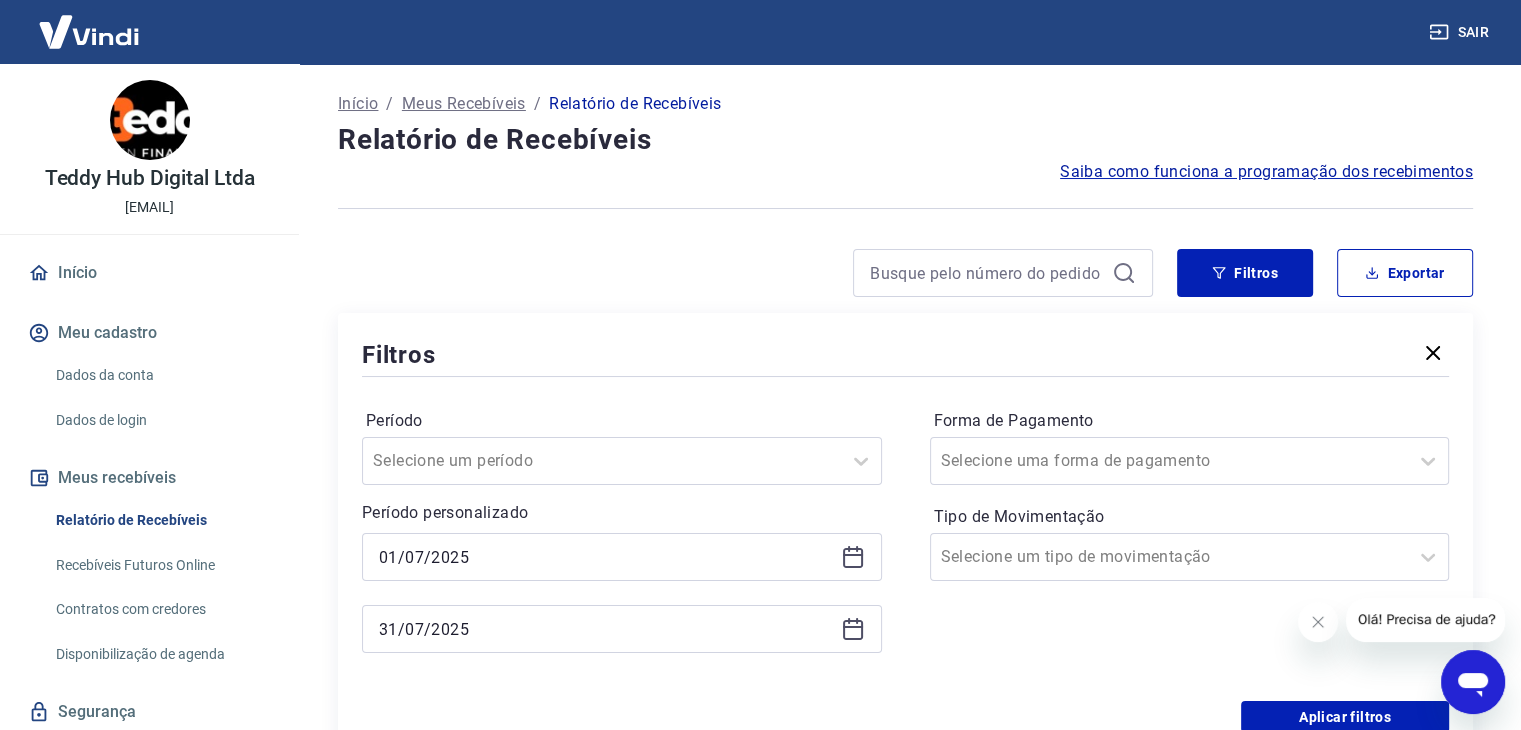 type on "31/07/2025" 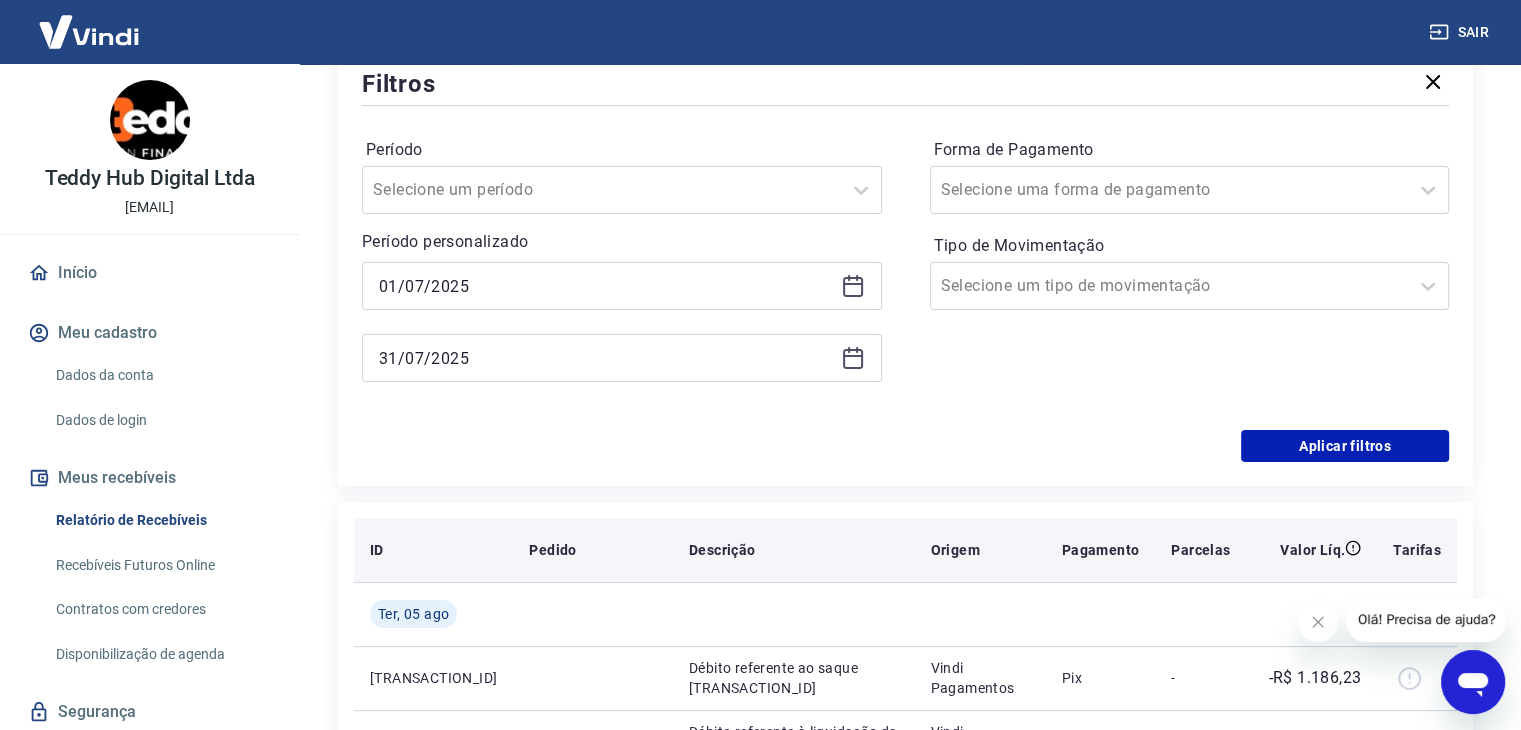 scroll, scrollTop: 300, scrollLeft: 0, axis: vertical 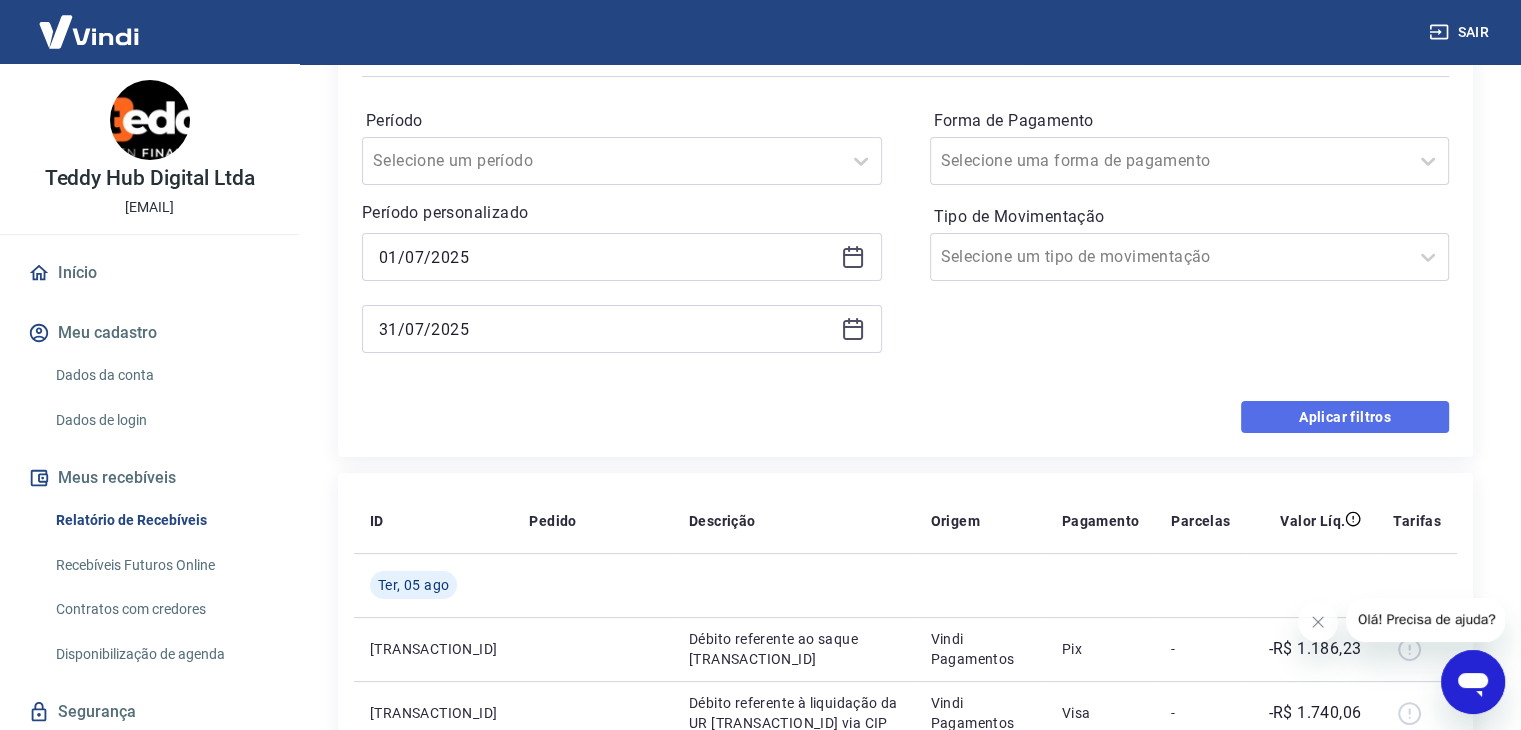 click on "Aplicar filtros" at bounding box center (1345, 417) 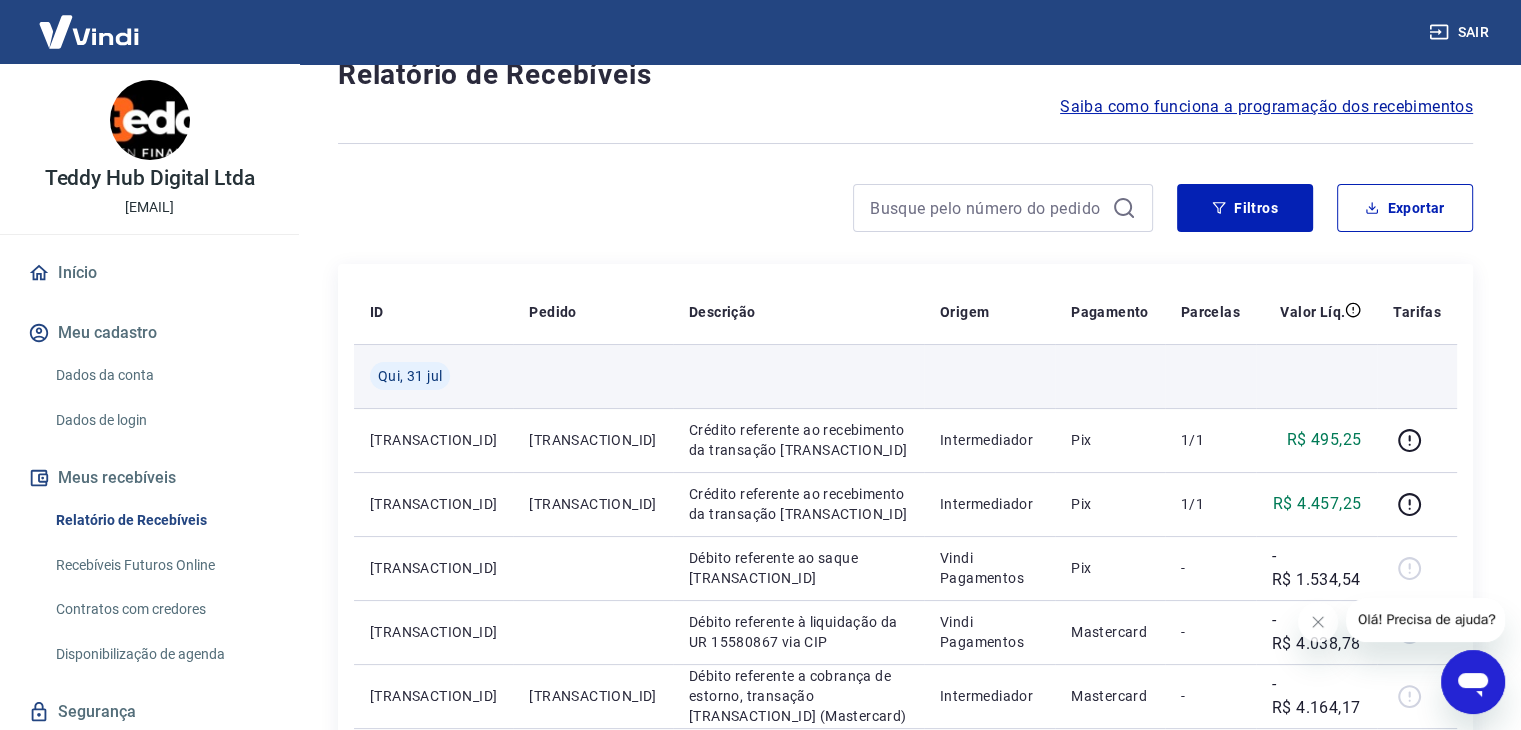 scroll, scrollTop: 100, scrollLeft: 0, axis: vertical 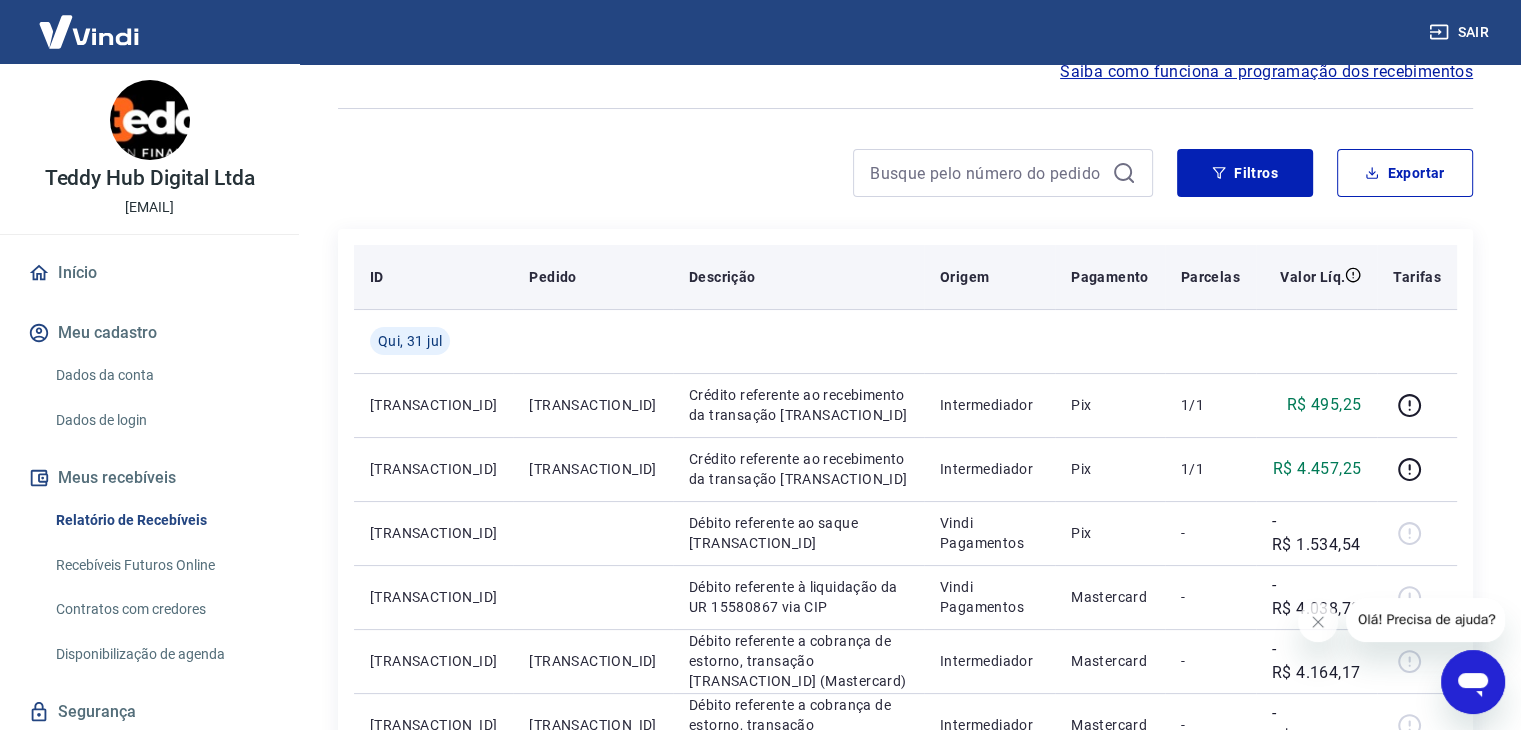 click on "Pedido" at bounding box center [552, 277] 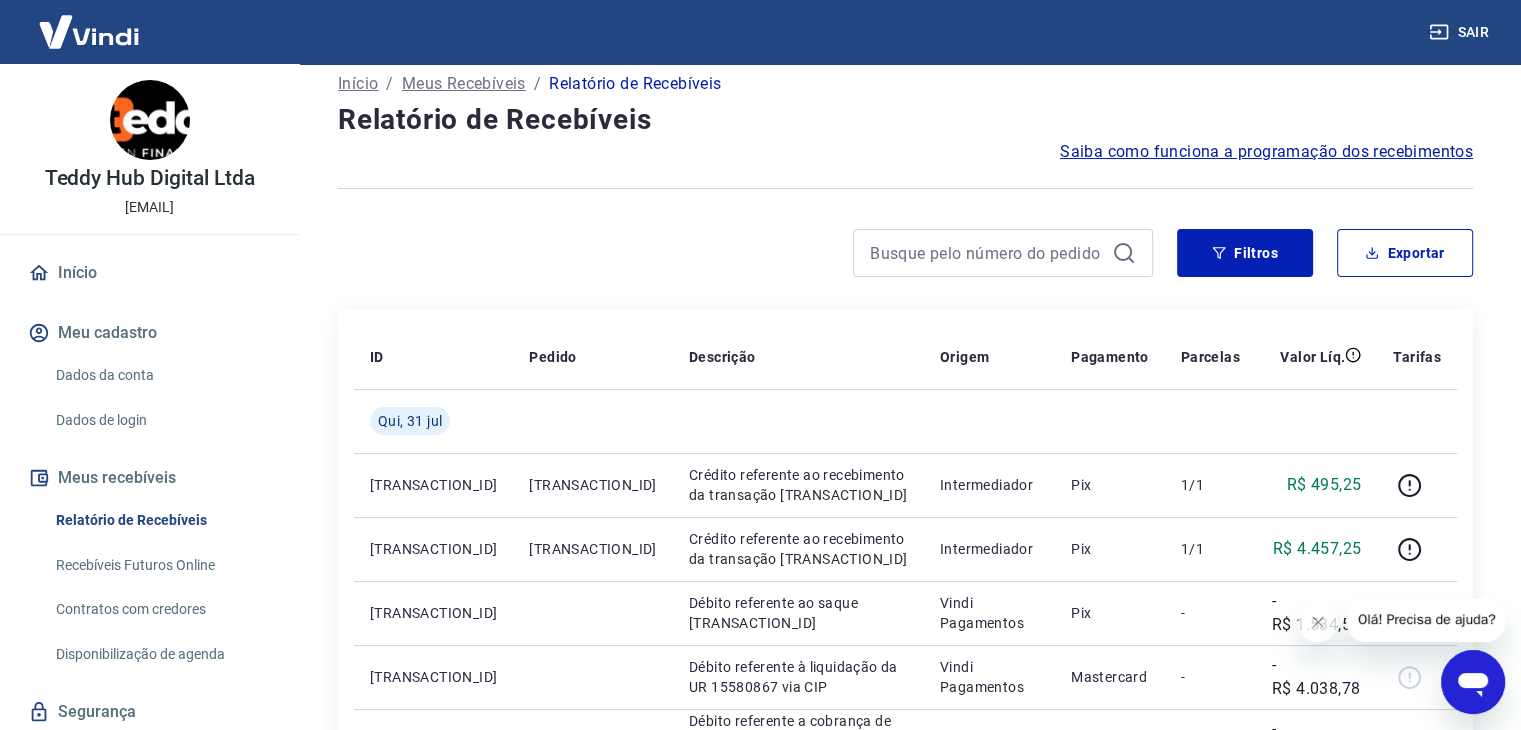 scroll, scrollTop: 15, scrollLeft: 0, axis: vertical 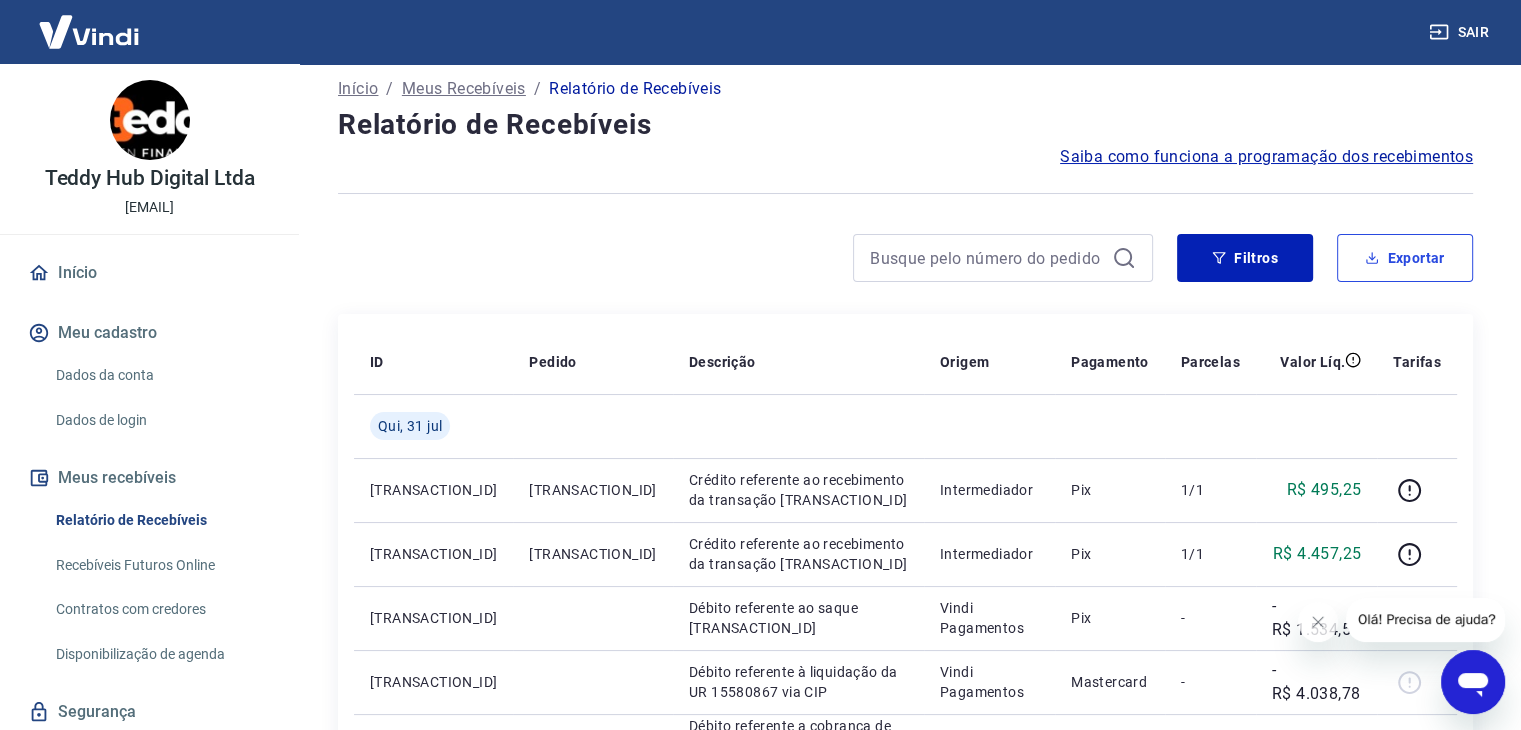 click on "Exportar" at bounding box center (1405, 258) 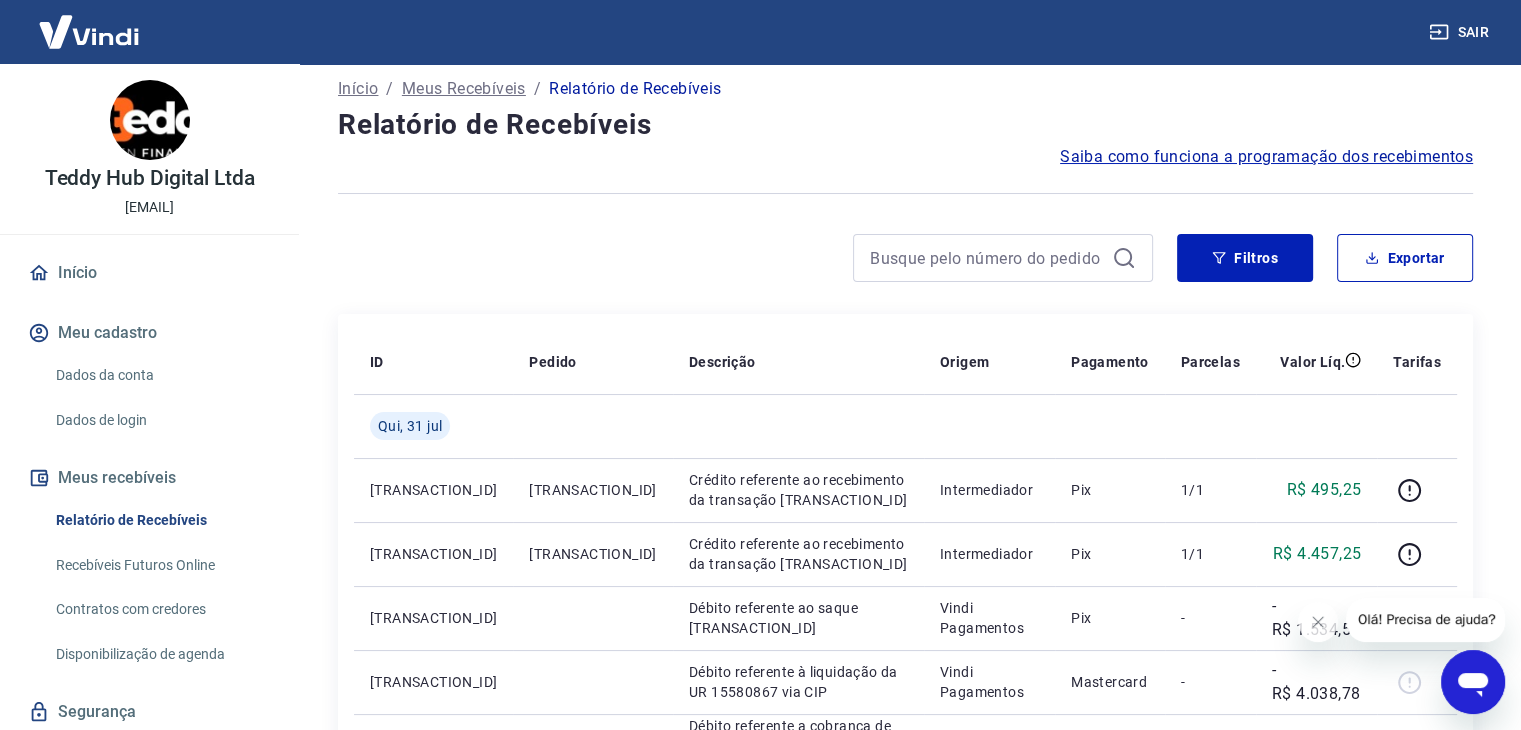 type on "01/07/2025" 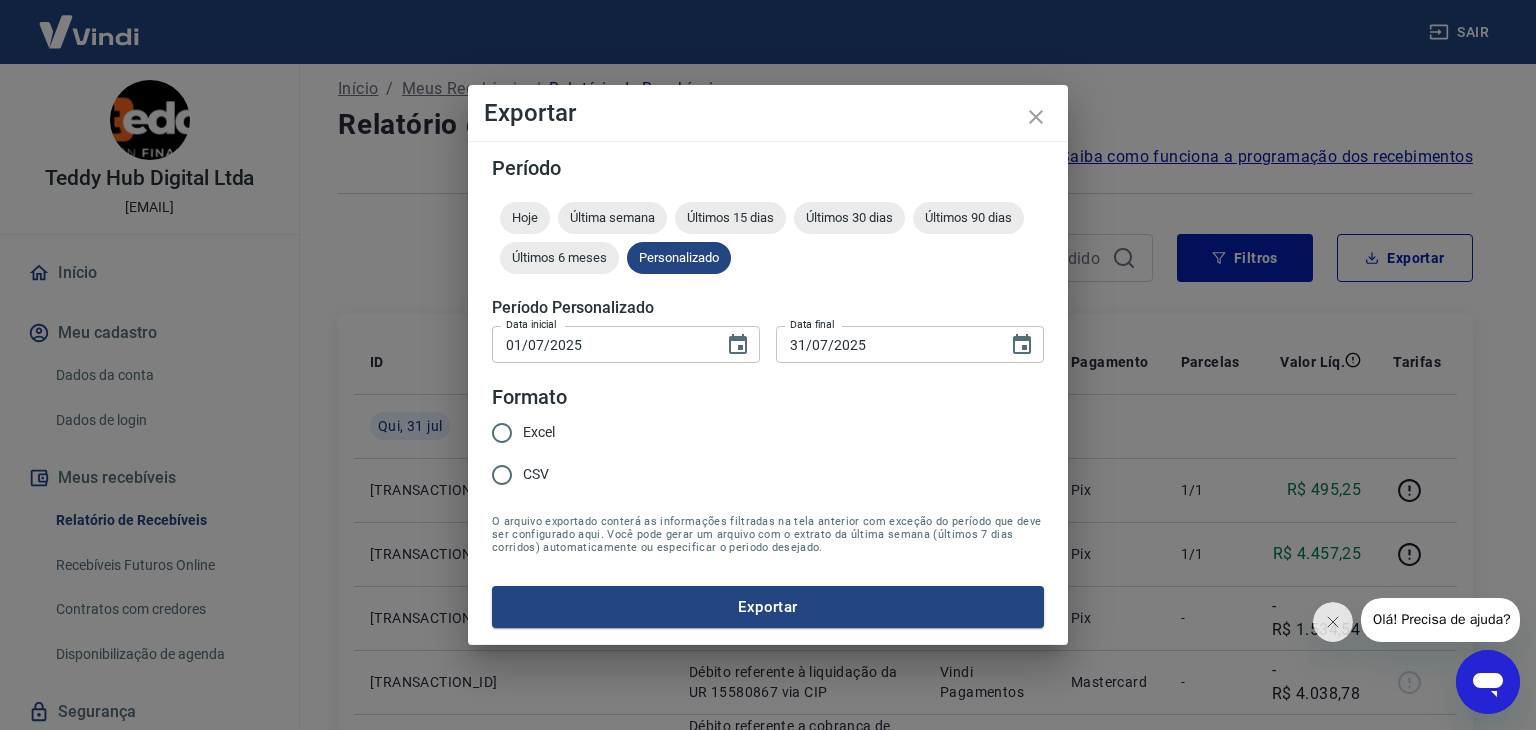click on "Excel" at bounding box center [539, 432] 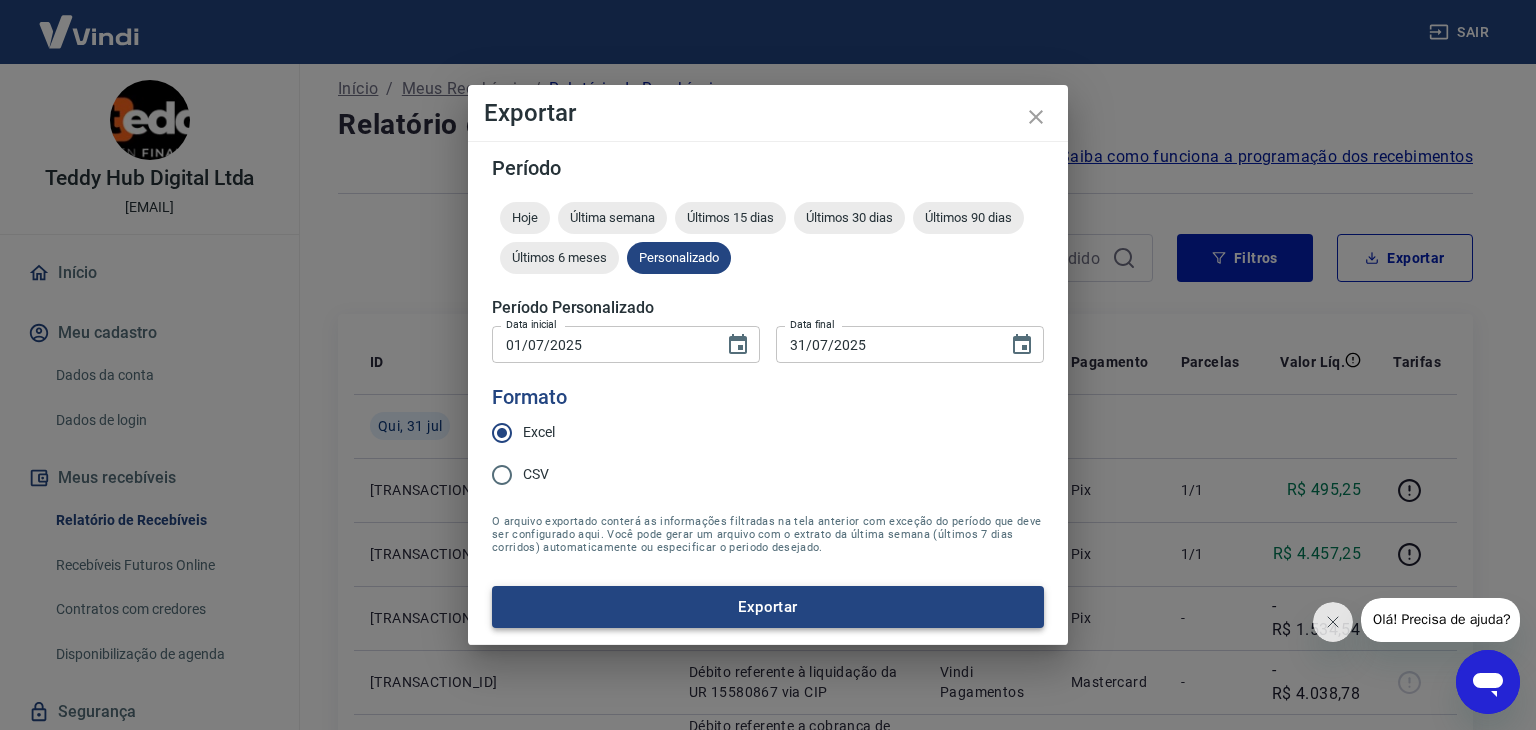 click on "Exportar" at bounding box center [768, 607] 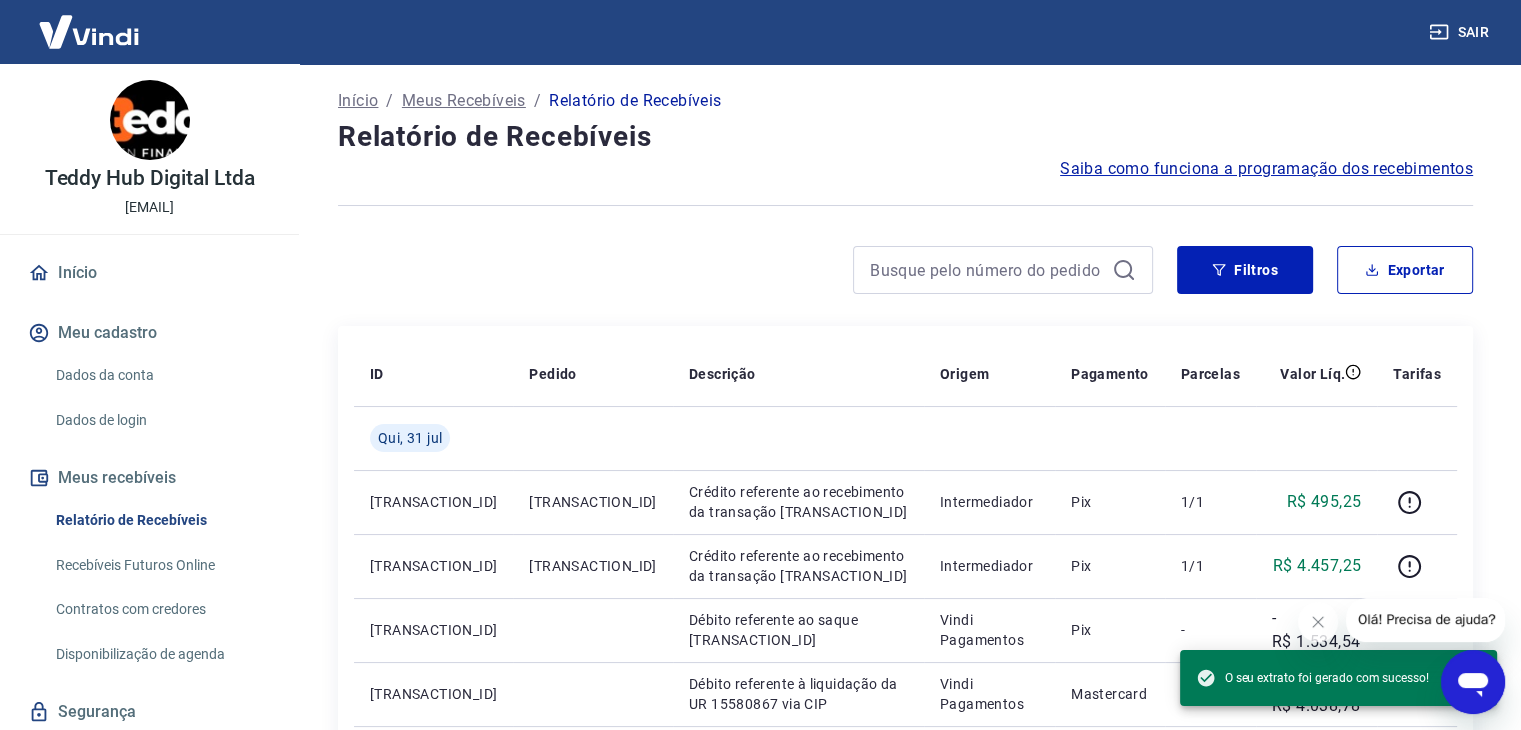 scroll, scrollTop: 0, scrollLeft: 0, axis: both 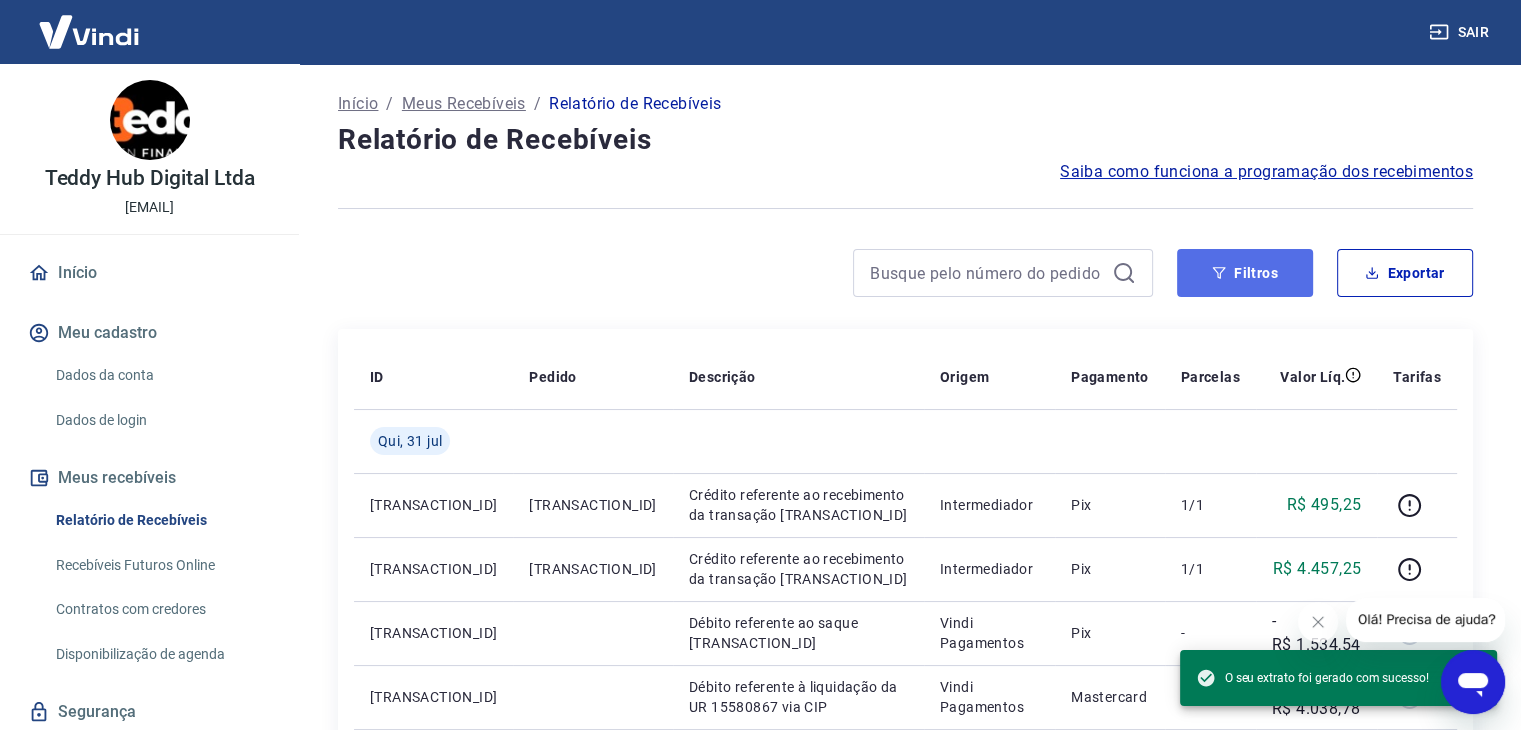 click on "Filtros" at bounding box center (1245, 273) 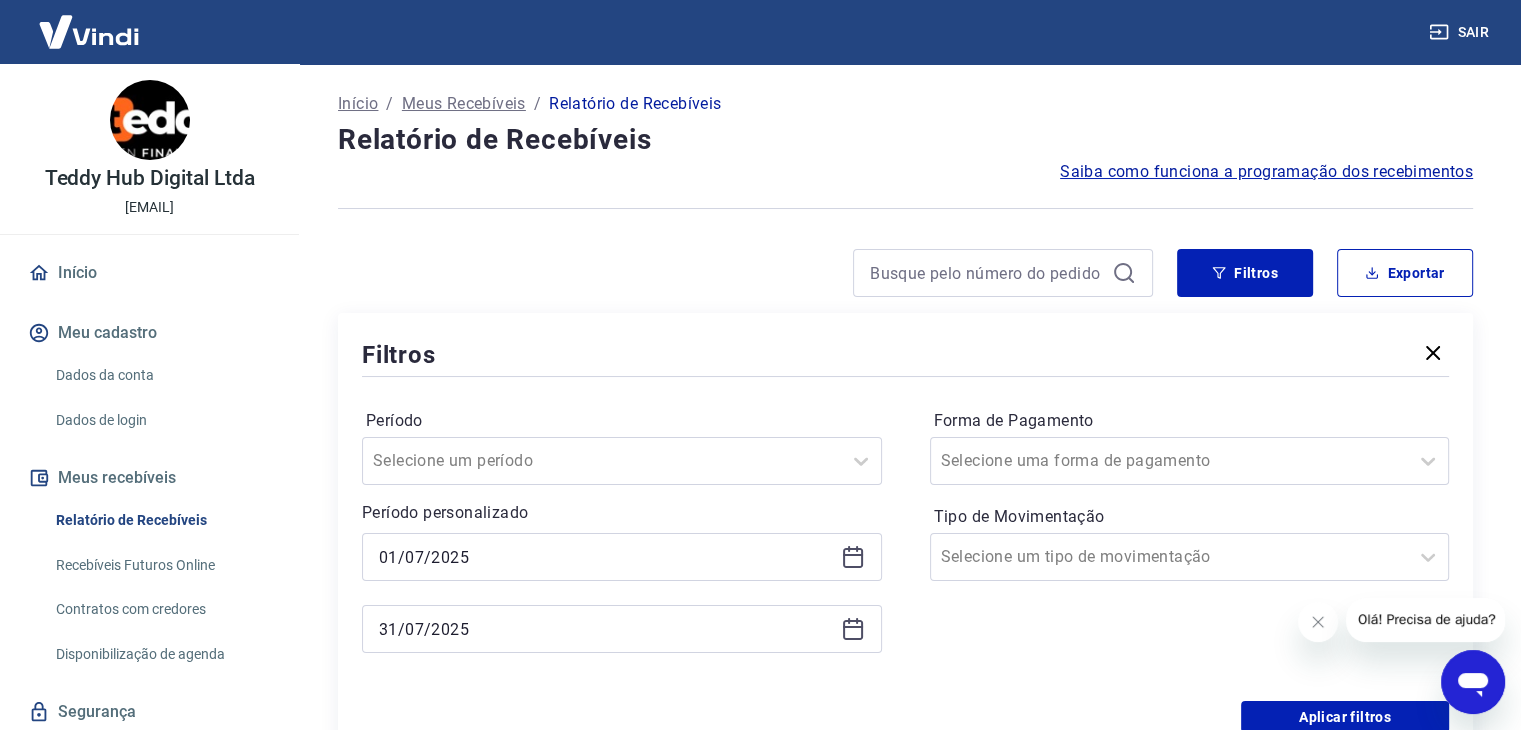 click 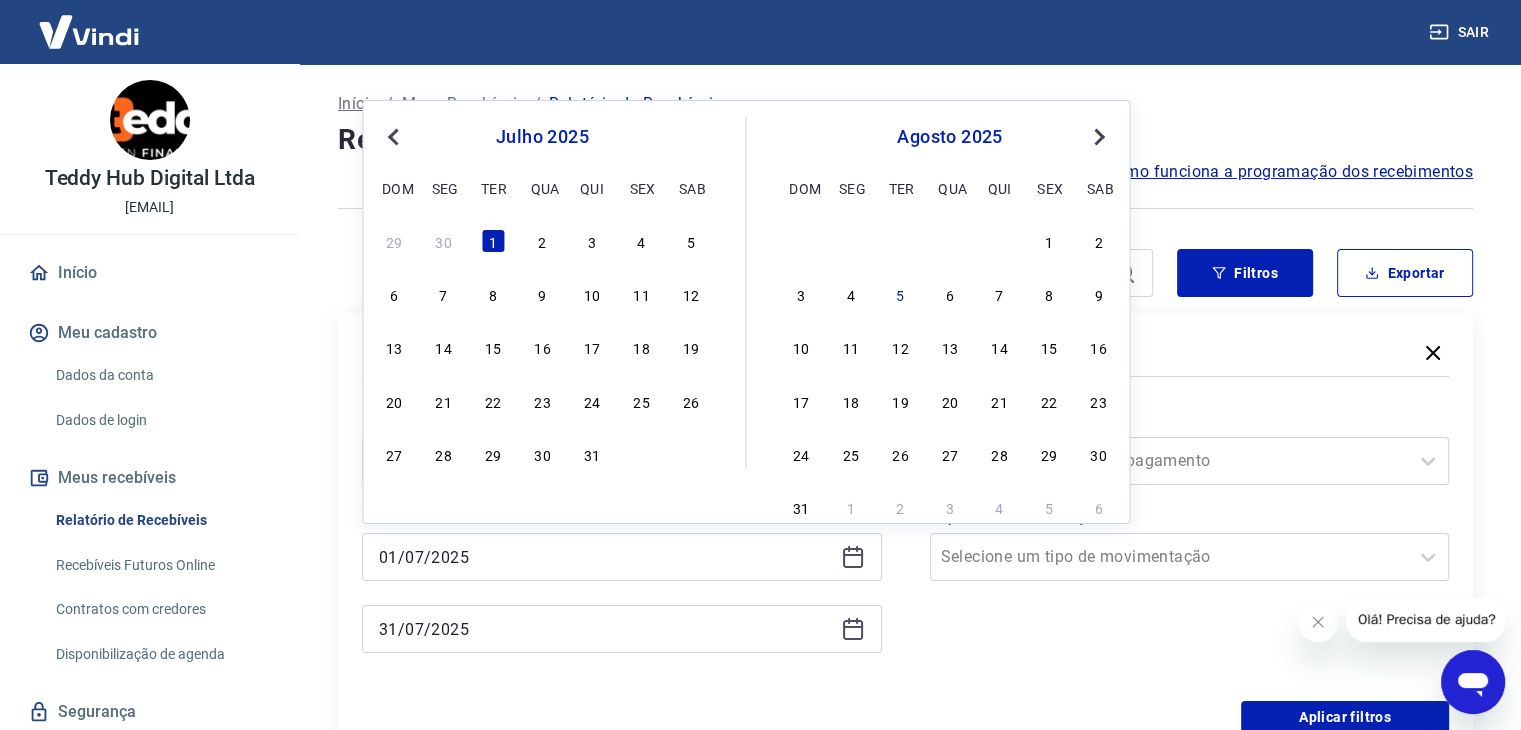 click on "Previous Month" at bounding box center (395, 136) 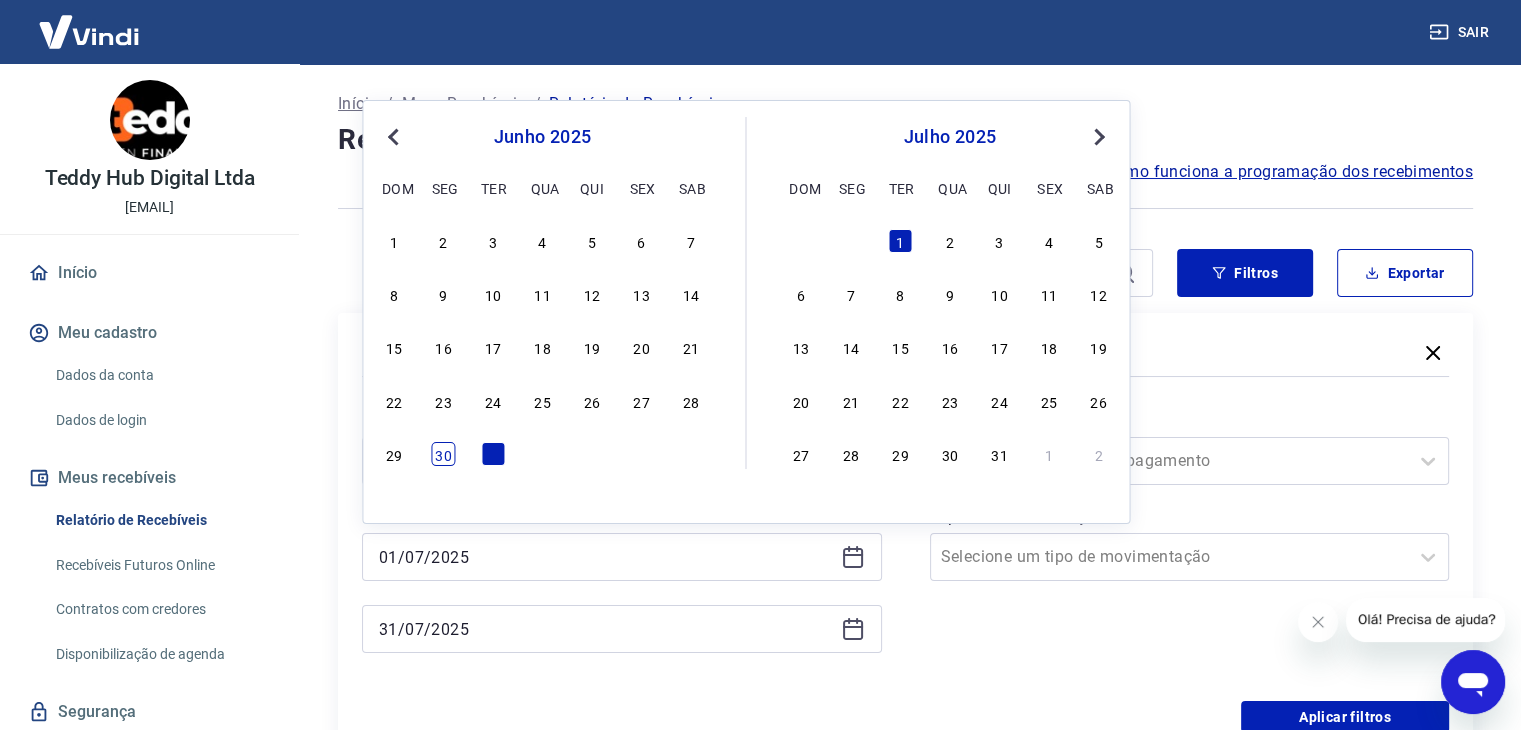 click on "30" at bounding box center (444, 454) 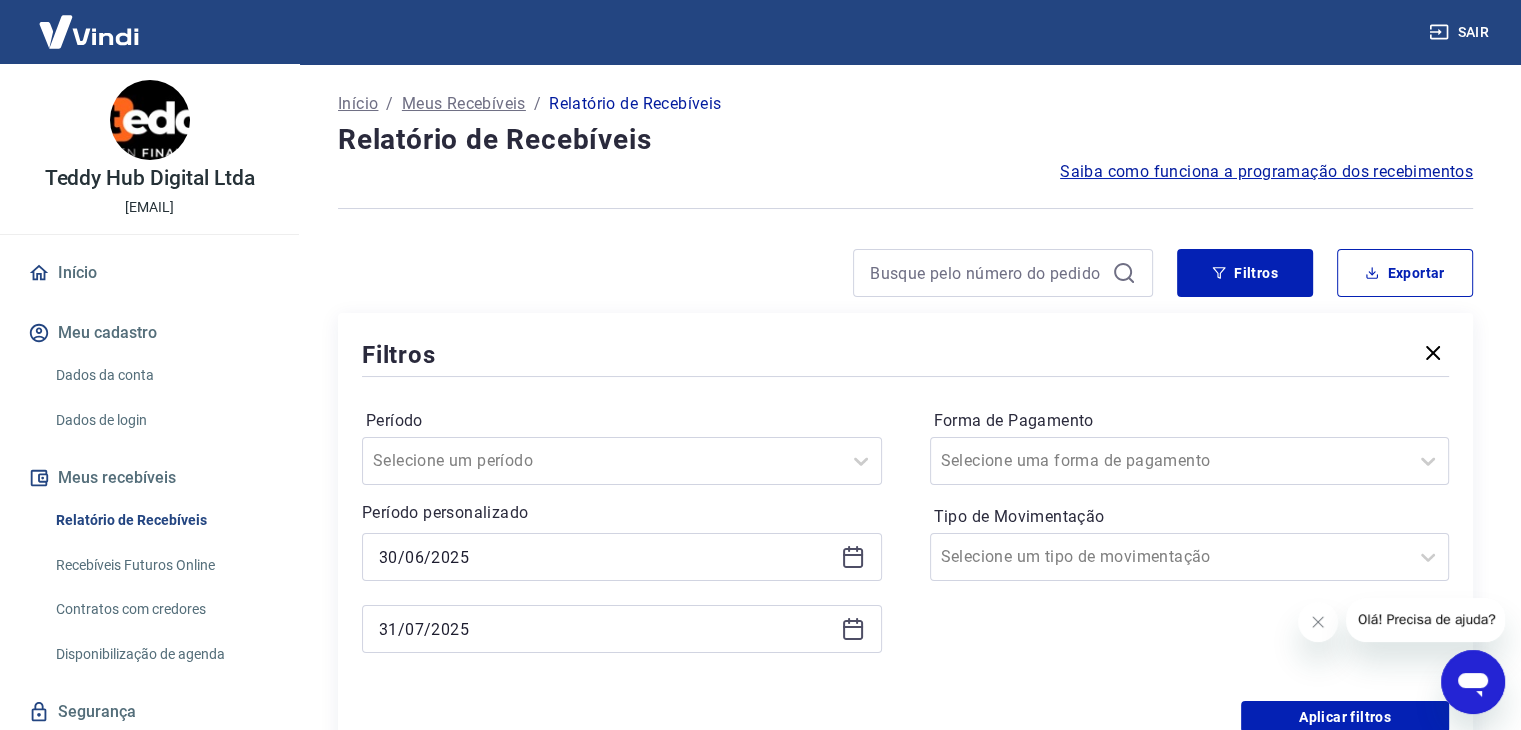 click 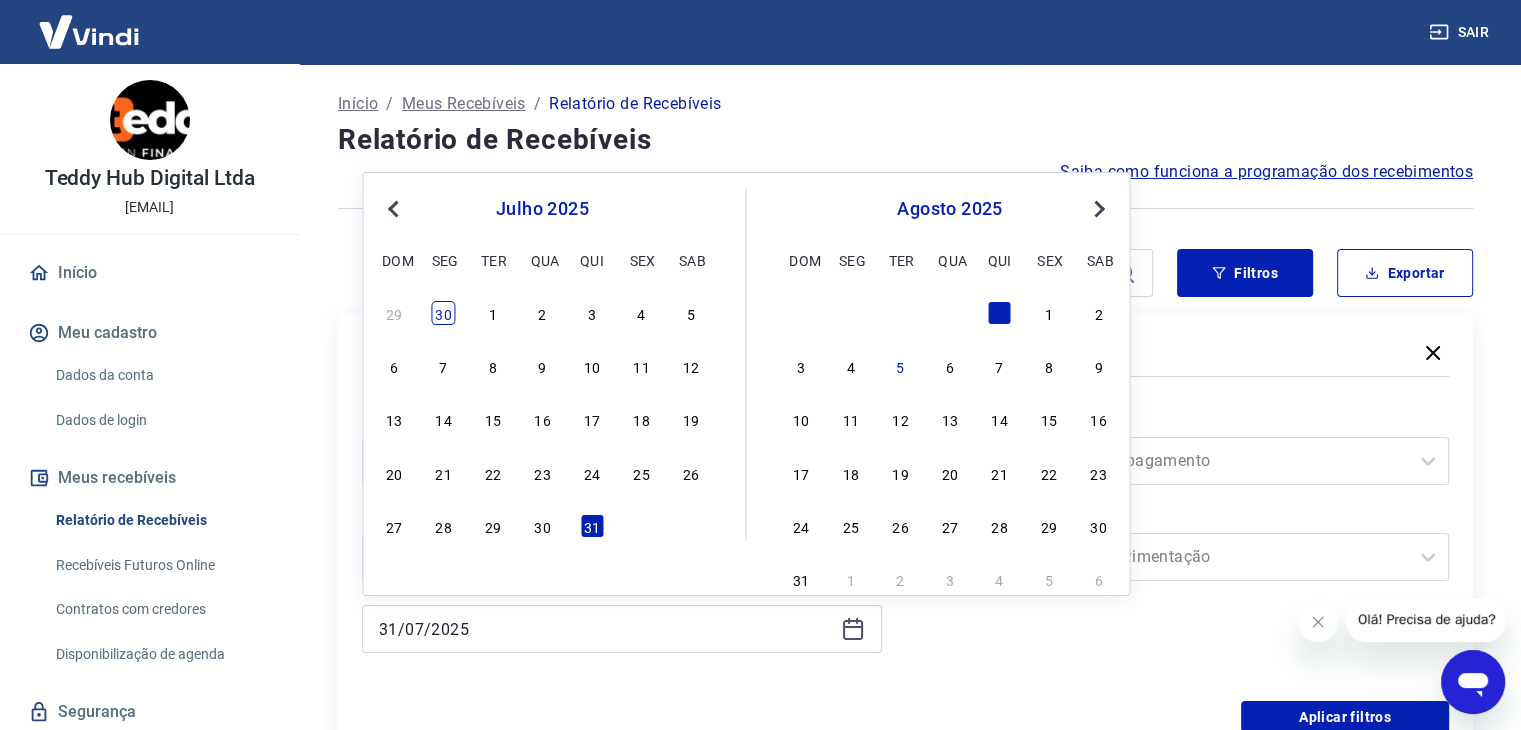 click on "30" at bounding box center (444, 313) 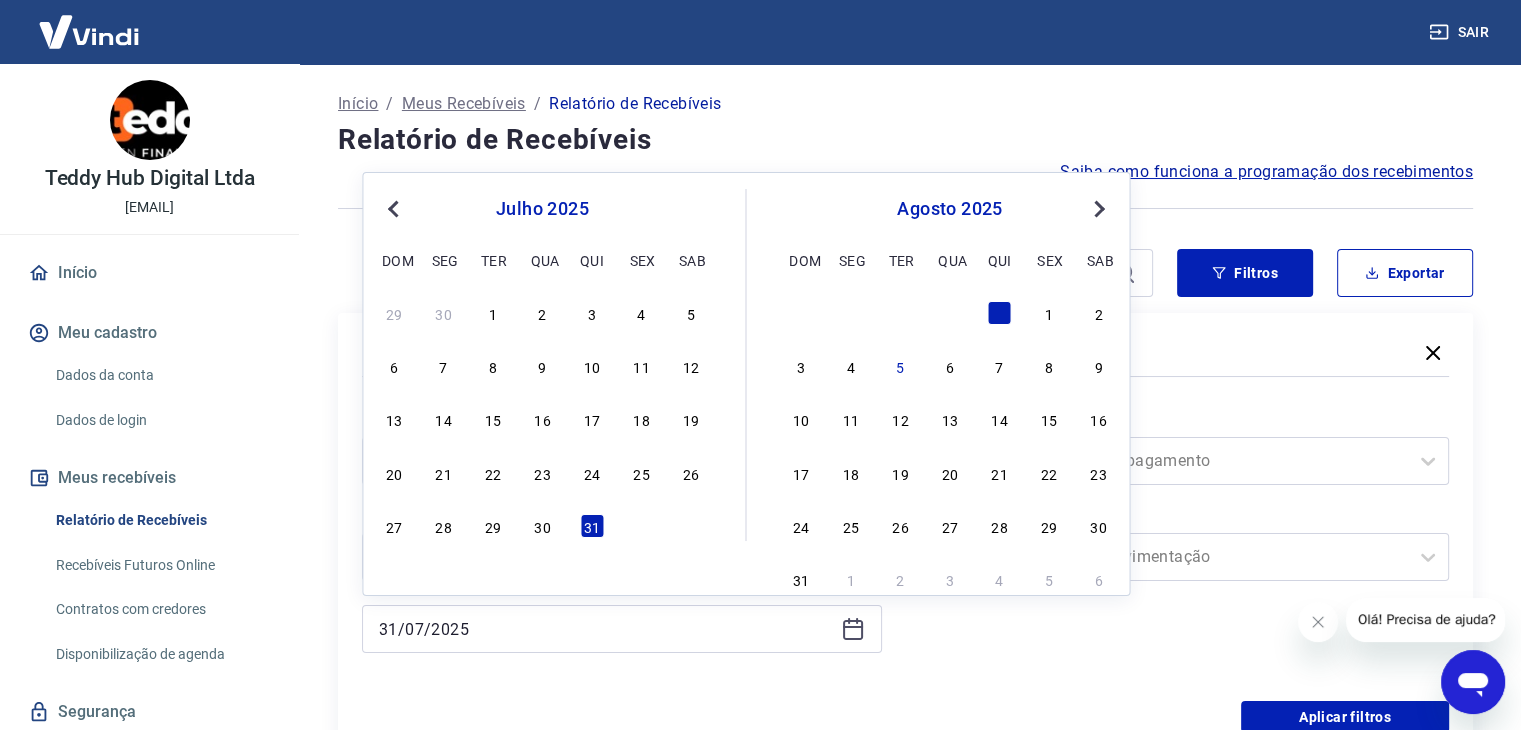 type on "30/06/2025" 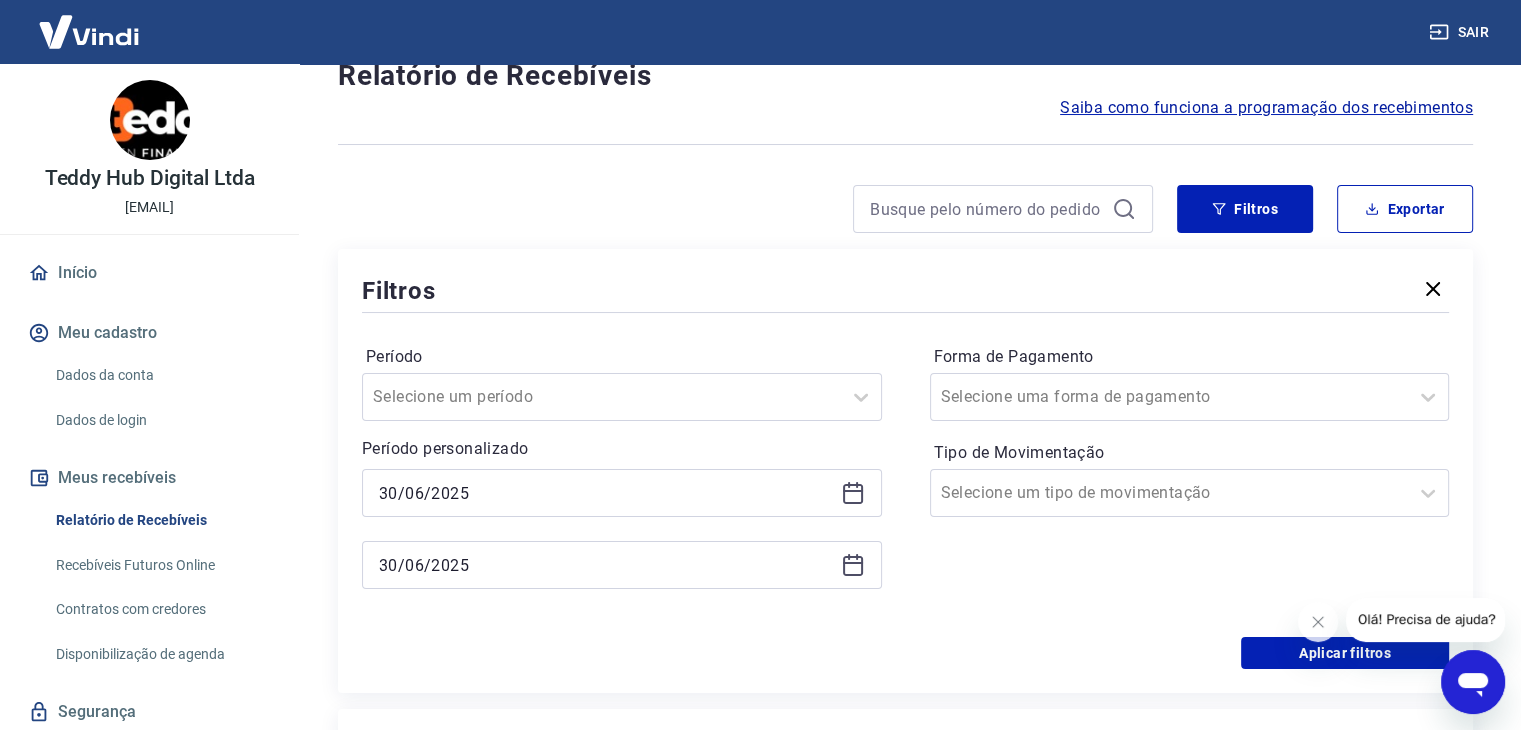 scroll, scrollTop: 100, scrollLeft: 0, axis: vertical 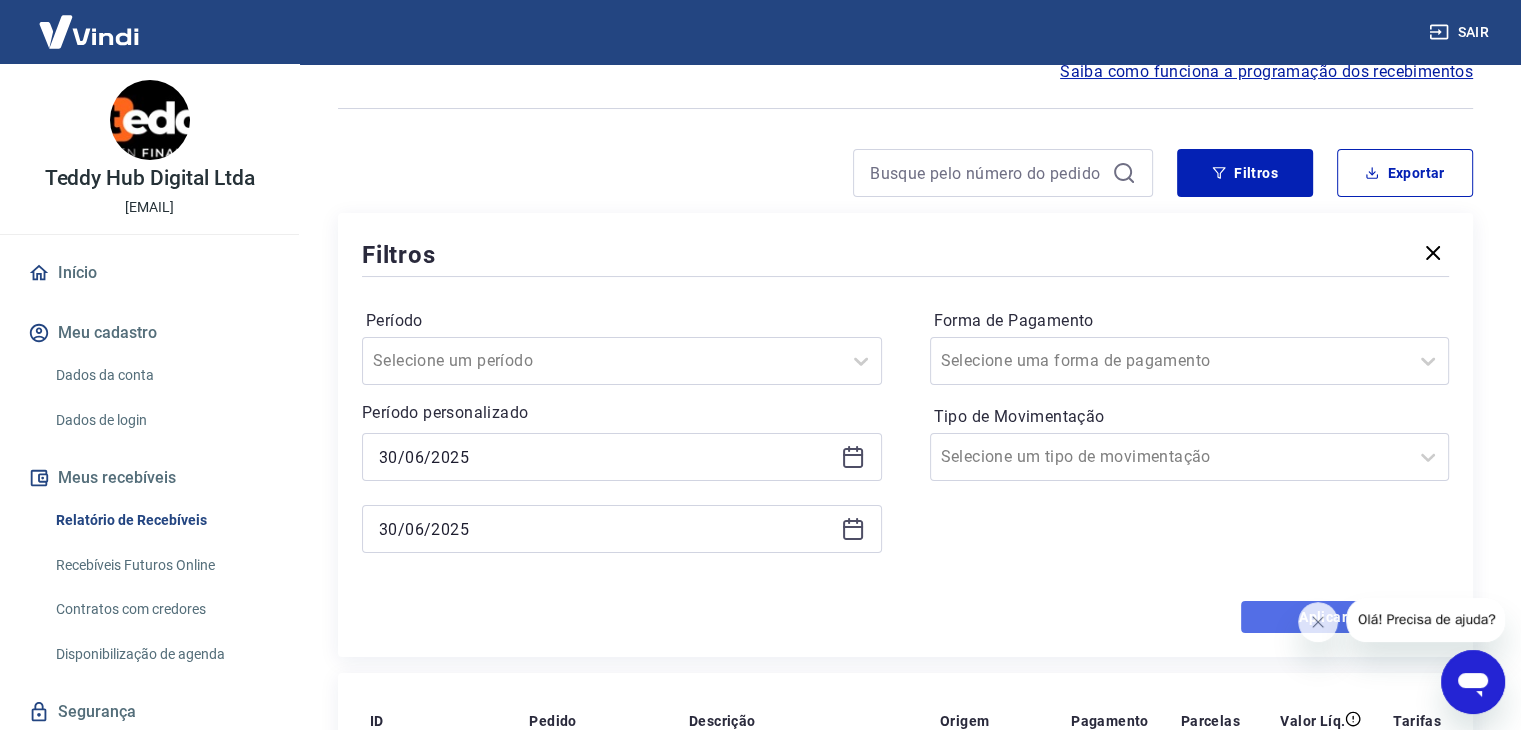 click on "Aplicar filtros" at bounding box center [1345, 617] 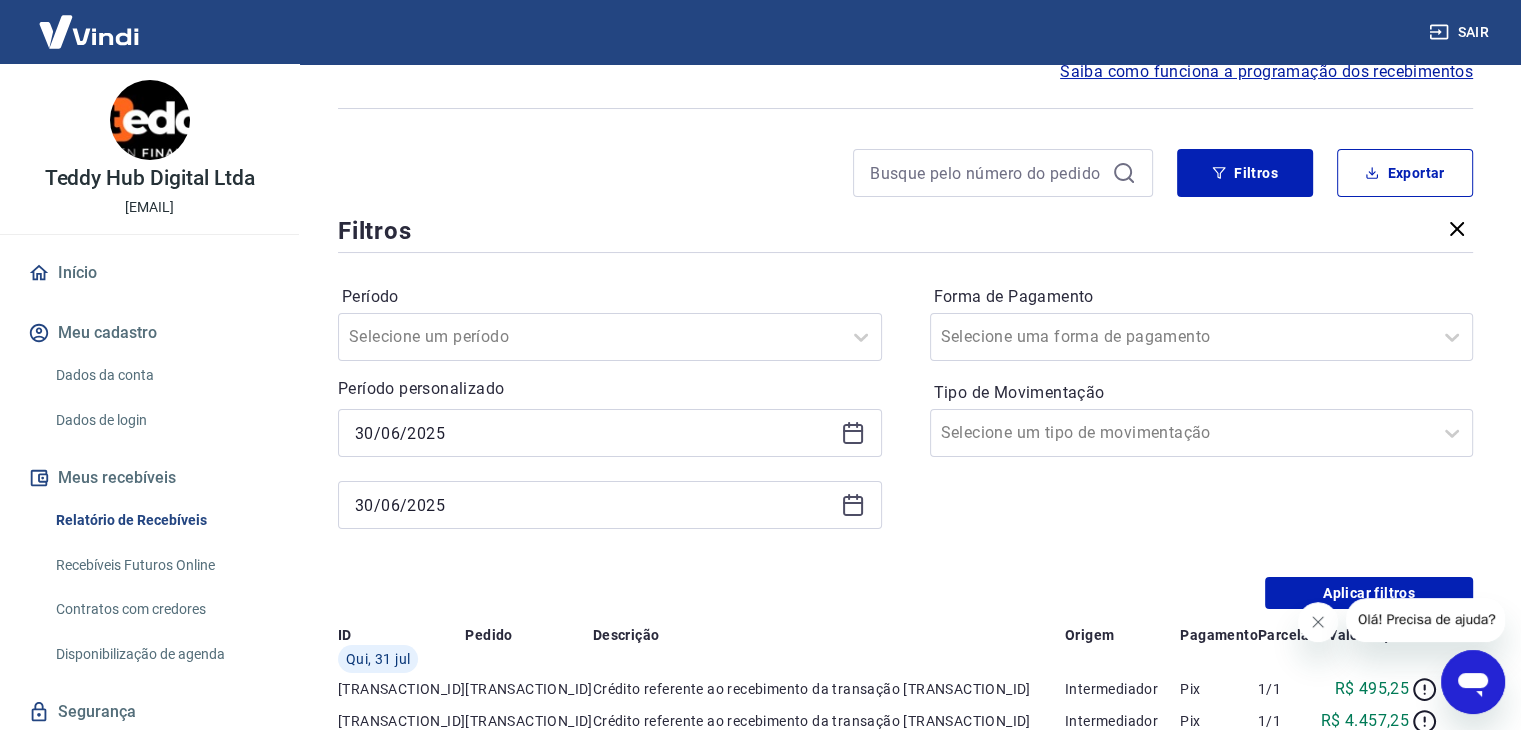 click at bounding box center (1318, 622) 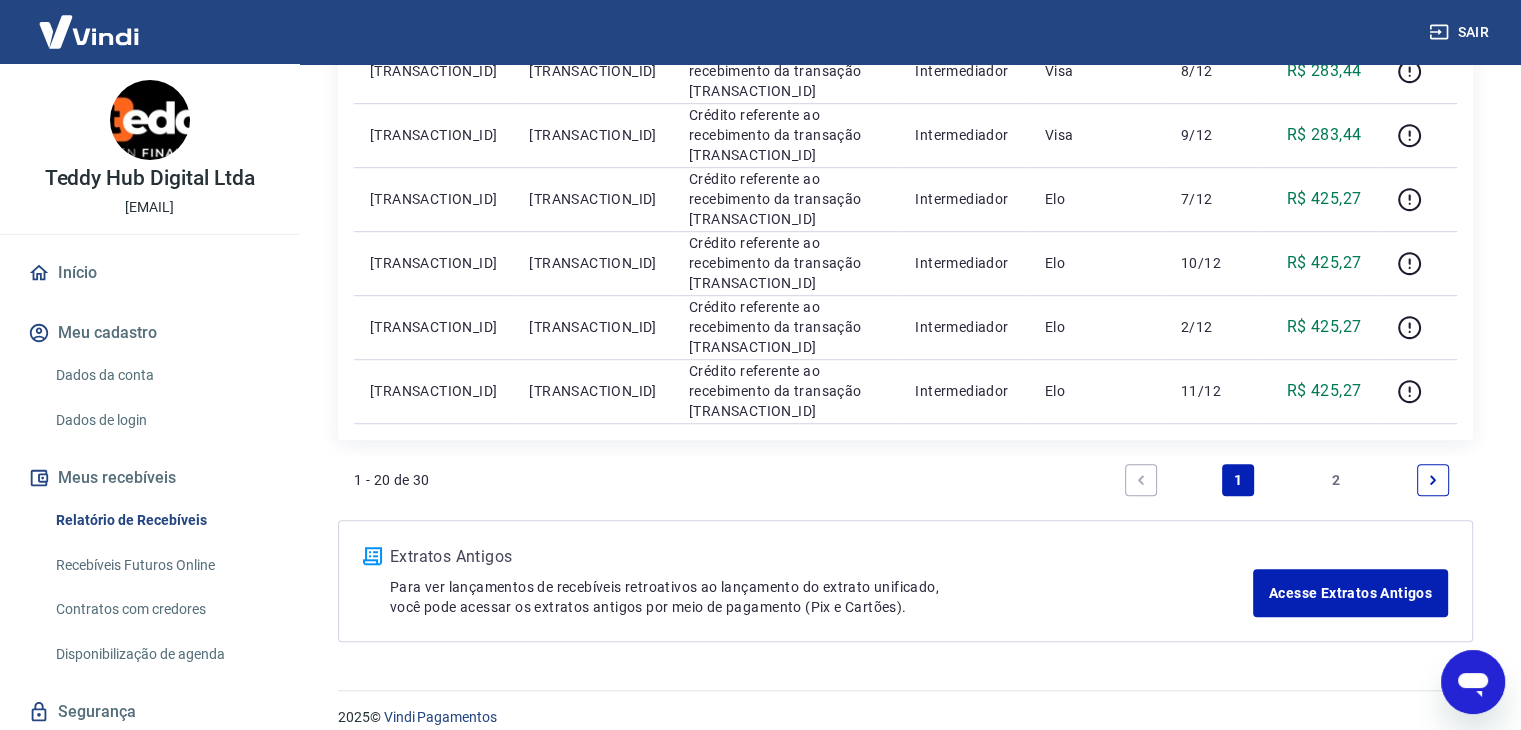 scroll, scrollTop: 1351, scrollLeft: 0, axis: vertical 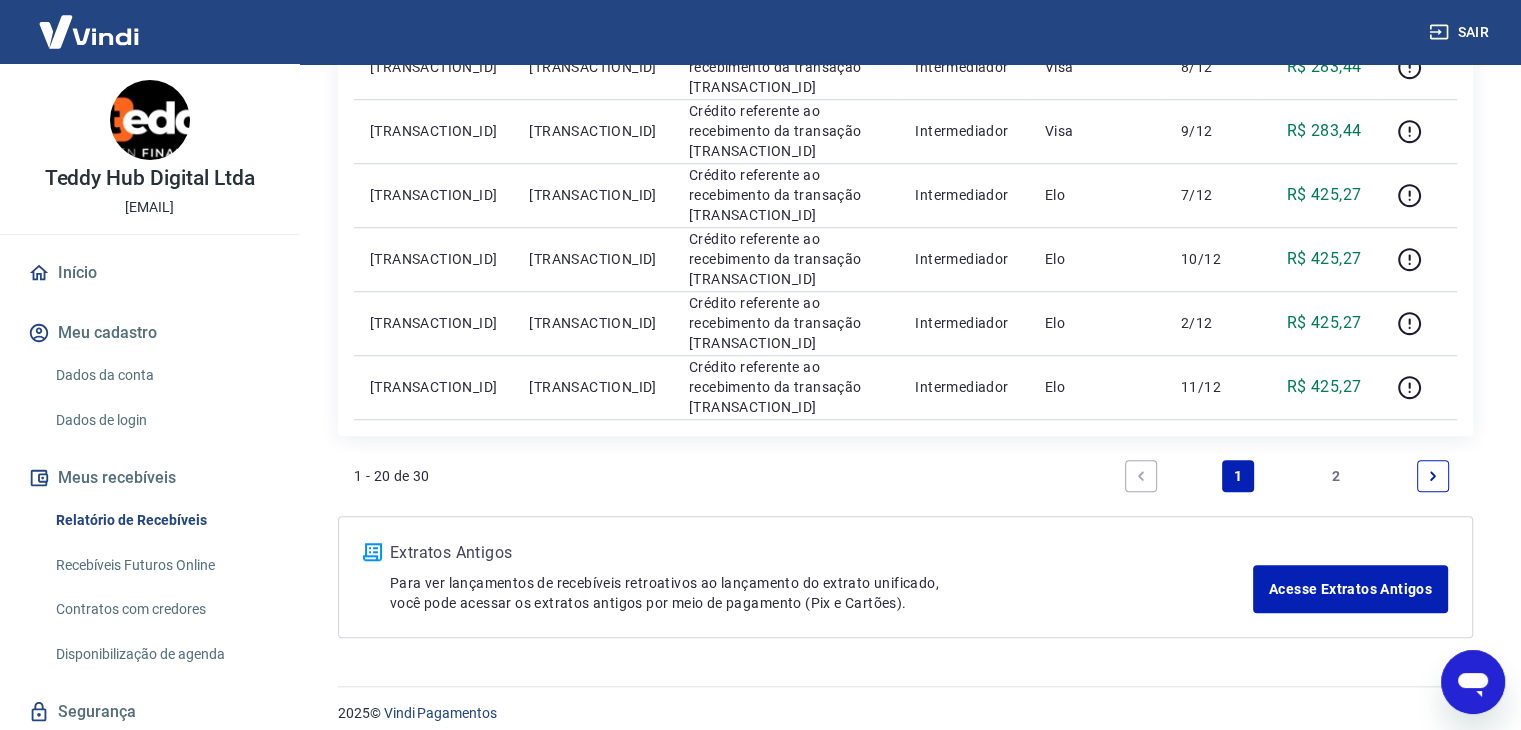 click on "2" at bounding box center (1336, 476) 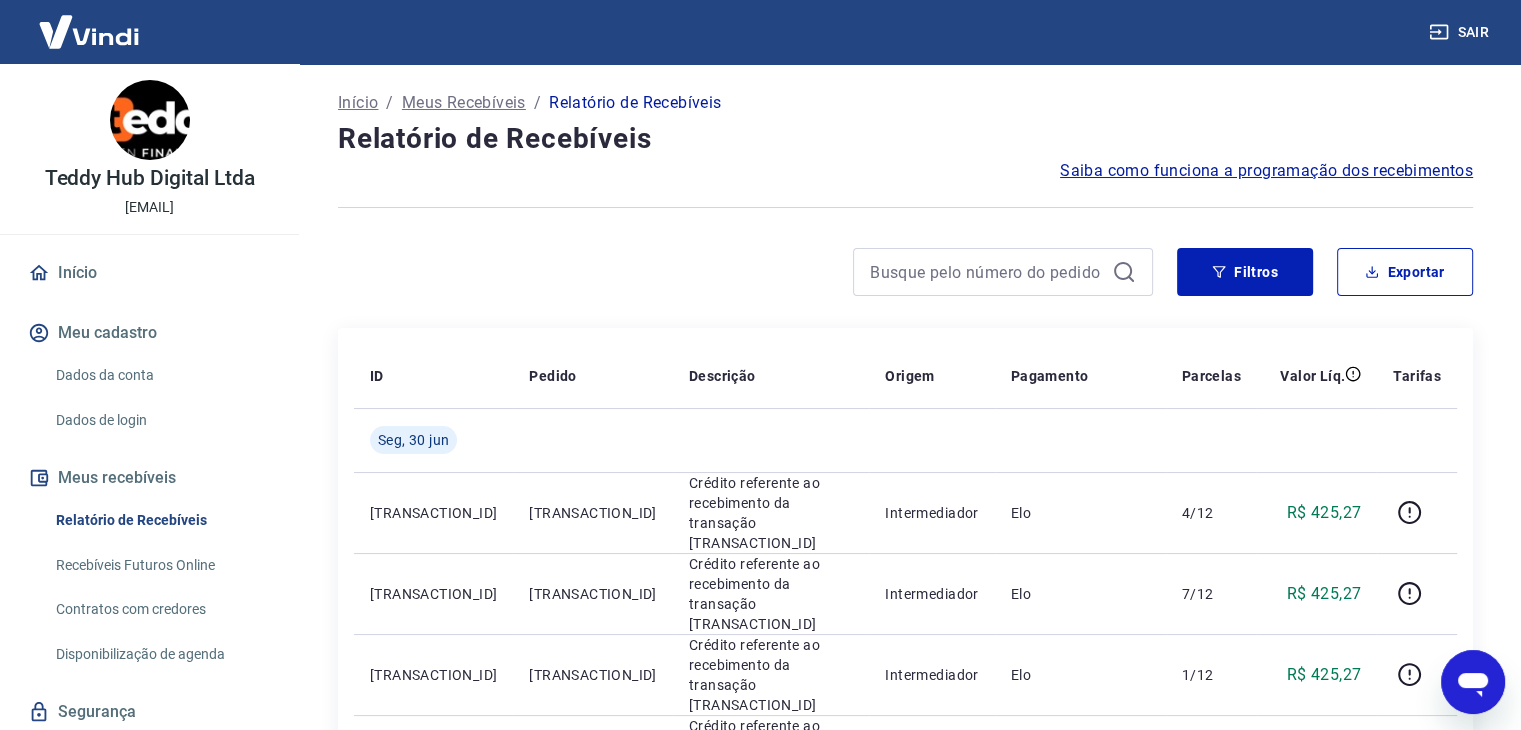 scroll, scrollTop: 0, scrollLeft: 0, axis: both 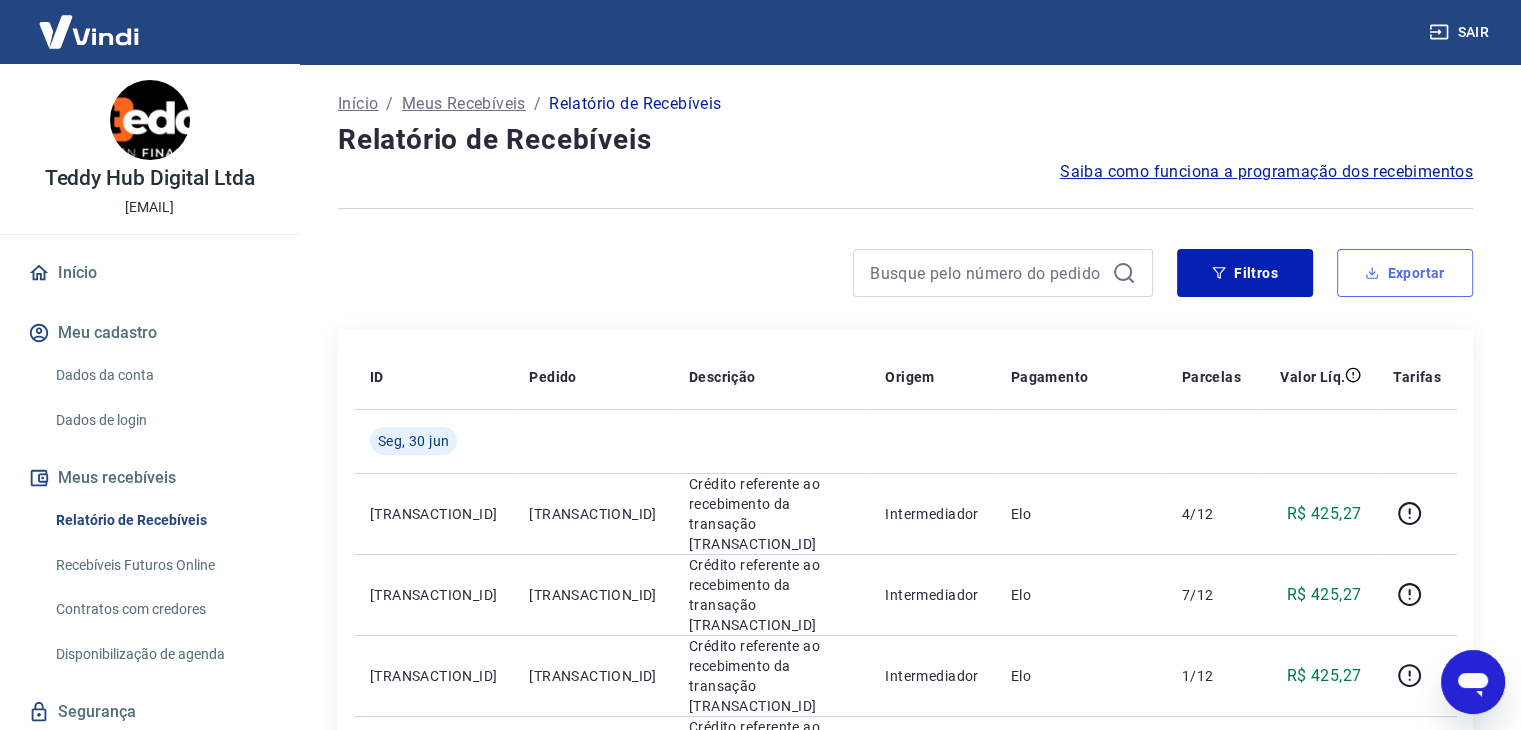 click on "Exportar" at bounding box center (1405, 273) 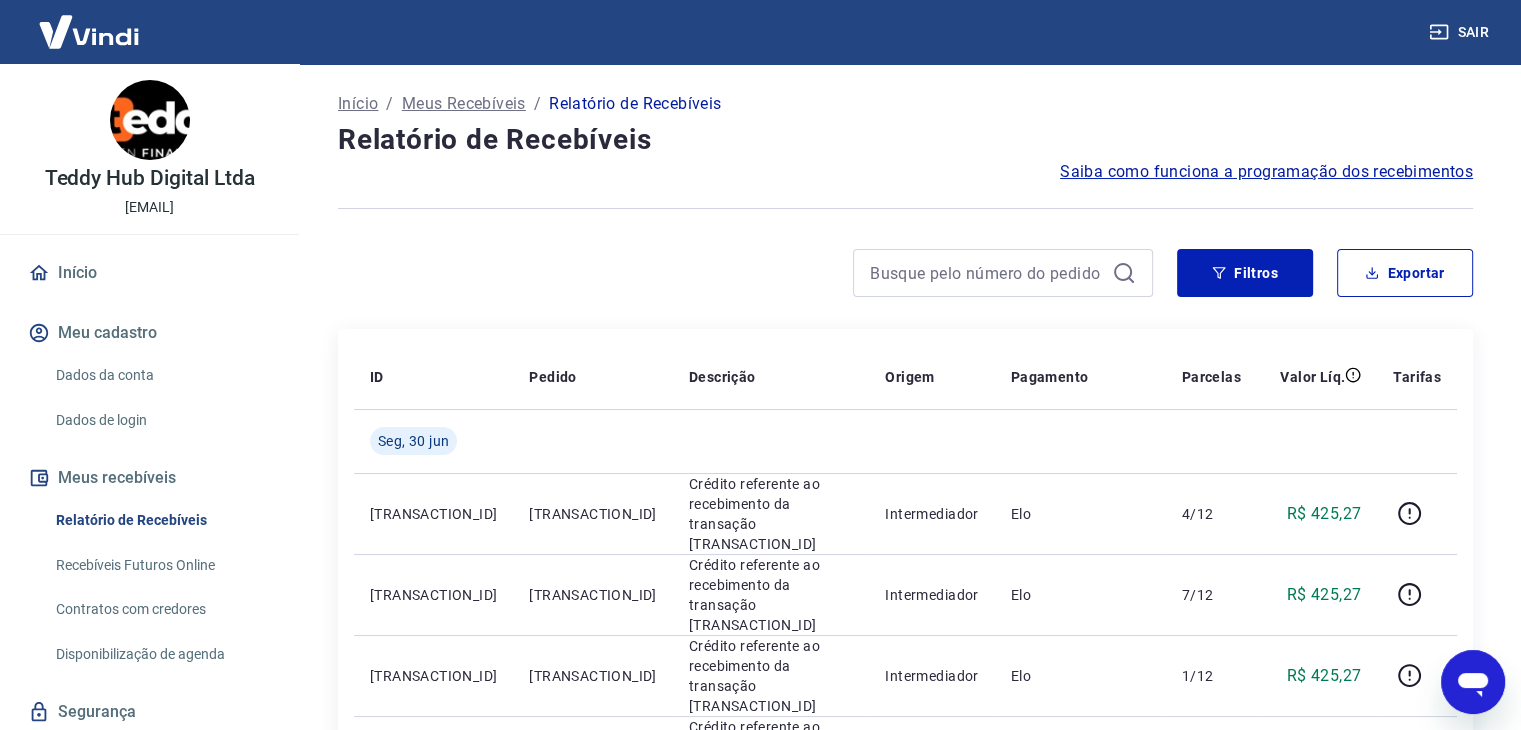 type on "30/06/2025" 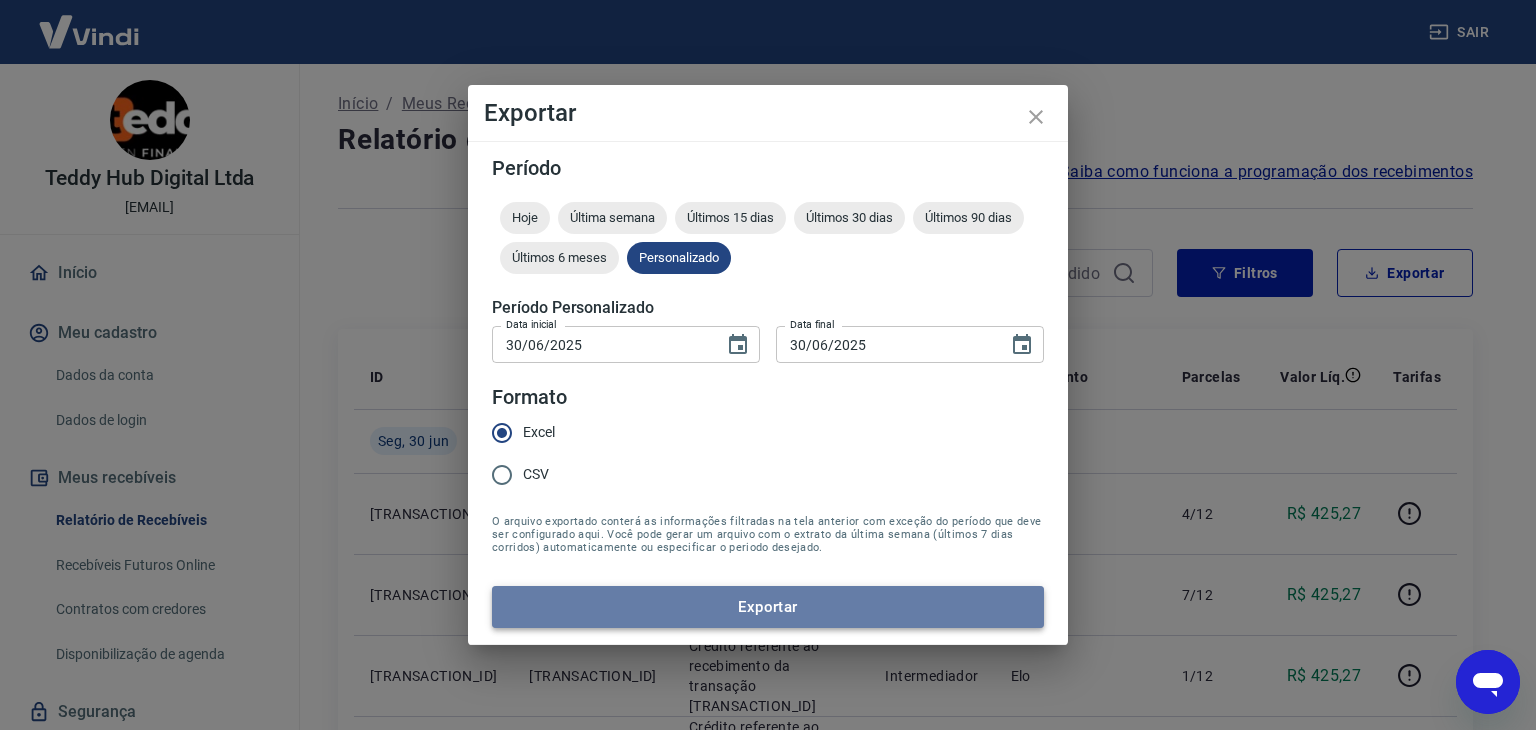 click on "Exportar" at bounding box center [768, 607] 